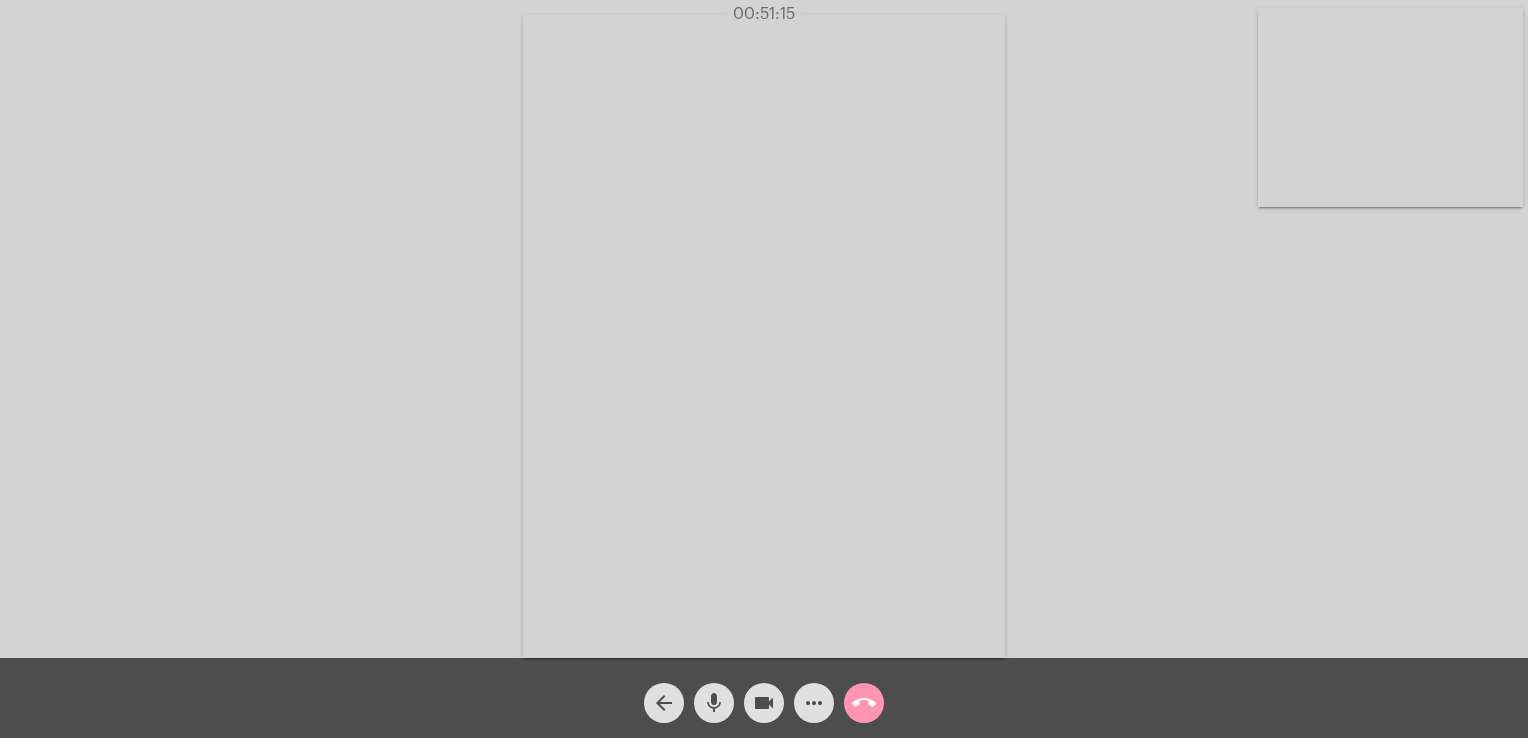 scroll, scrollTop: 0, scrollLeft: 0, axis: both 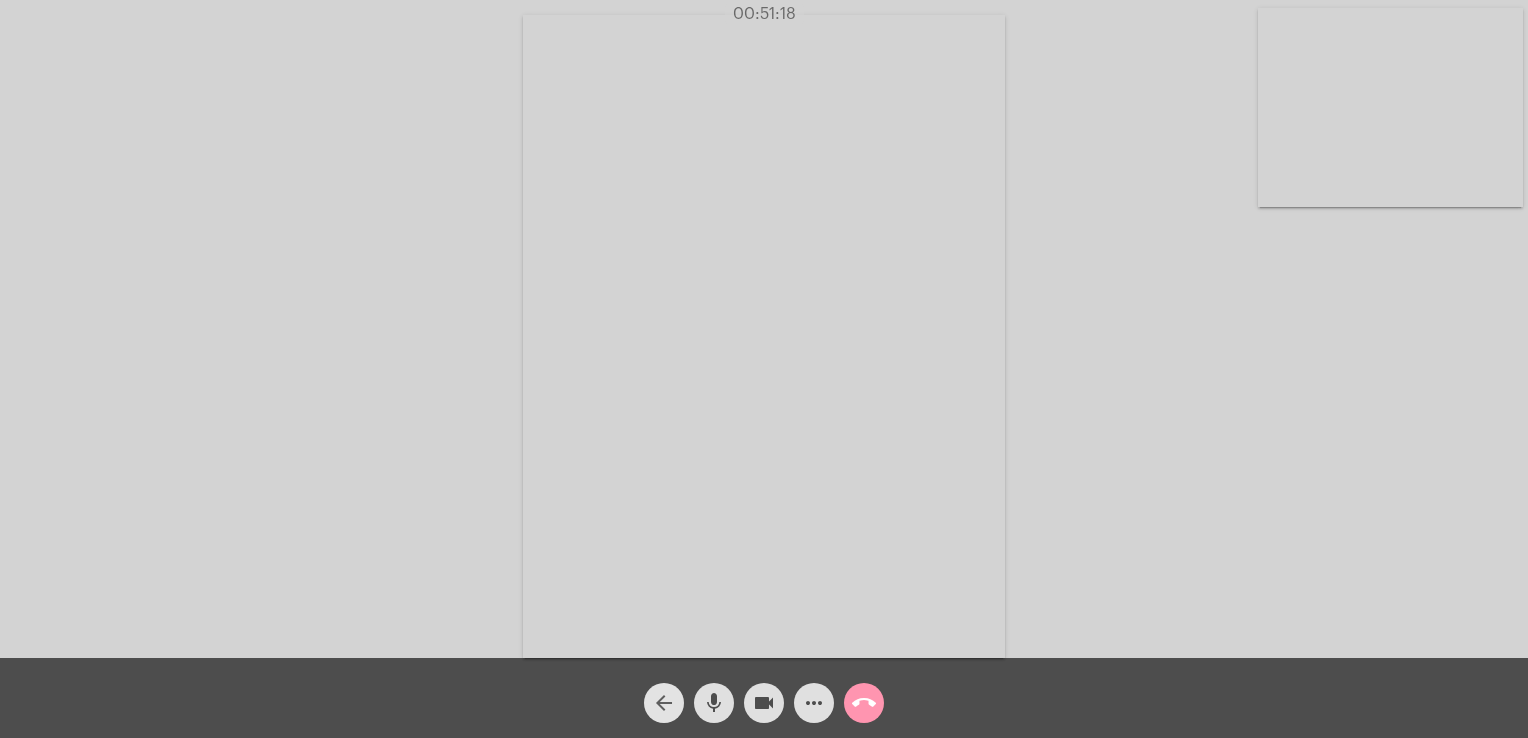 click on "arrow_back" 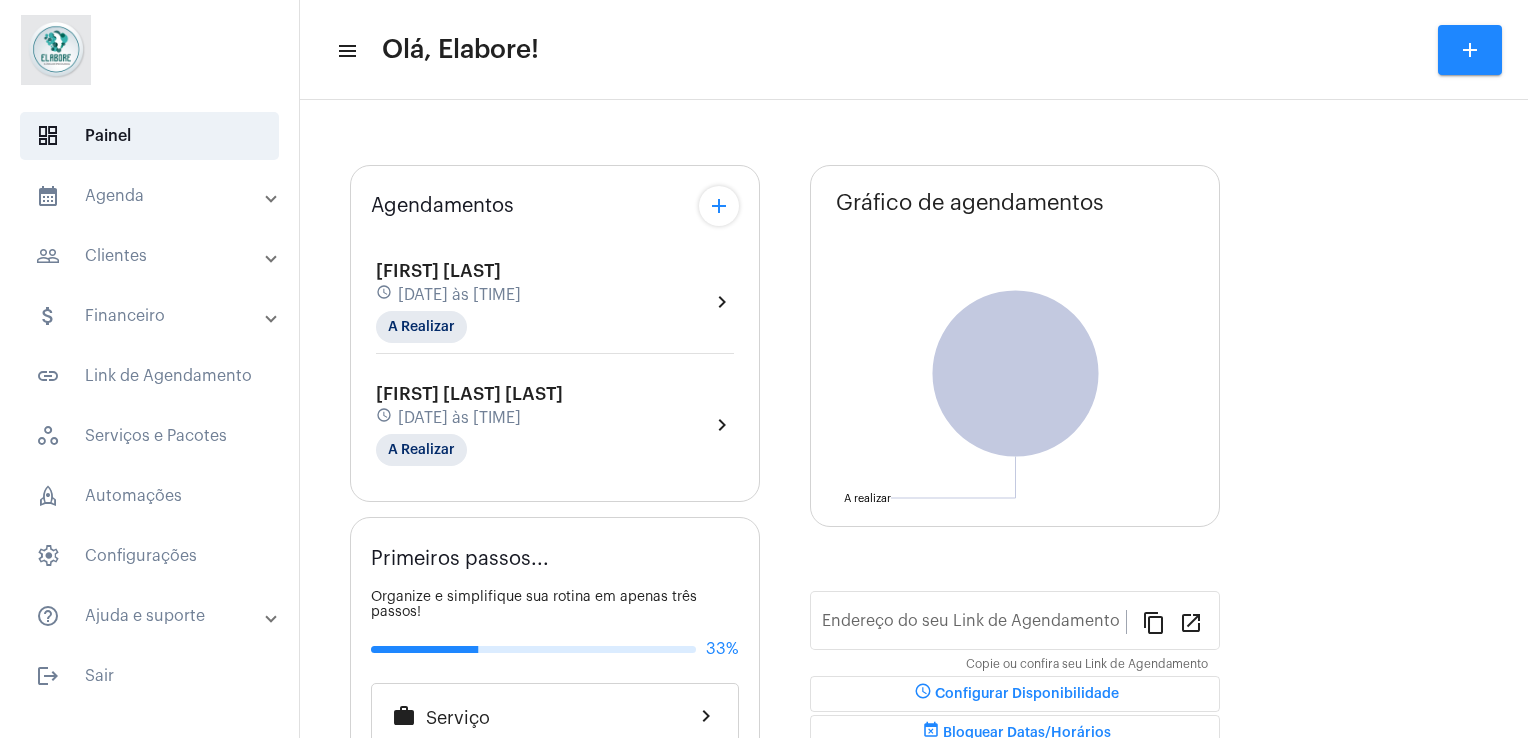 type on "https://neft.com.br/clínica-elabore-" 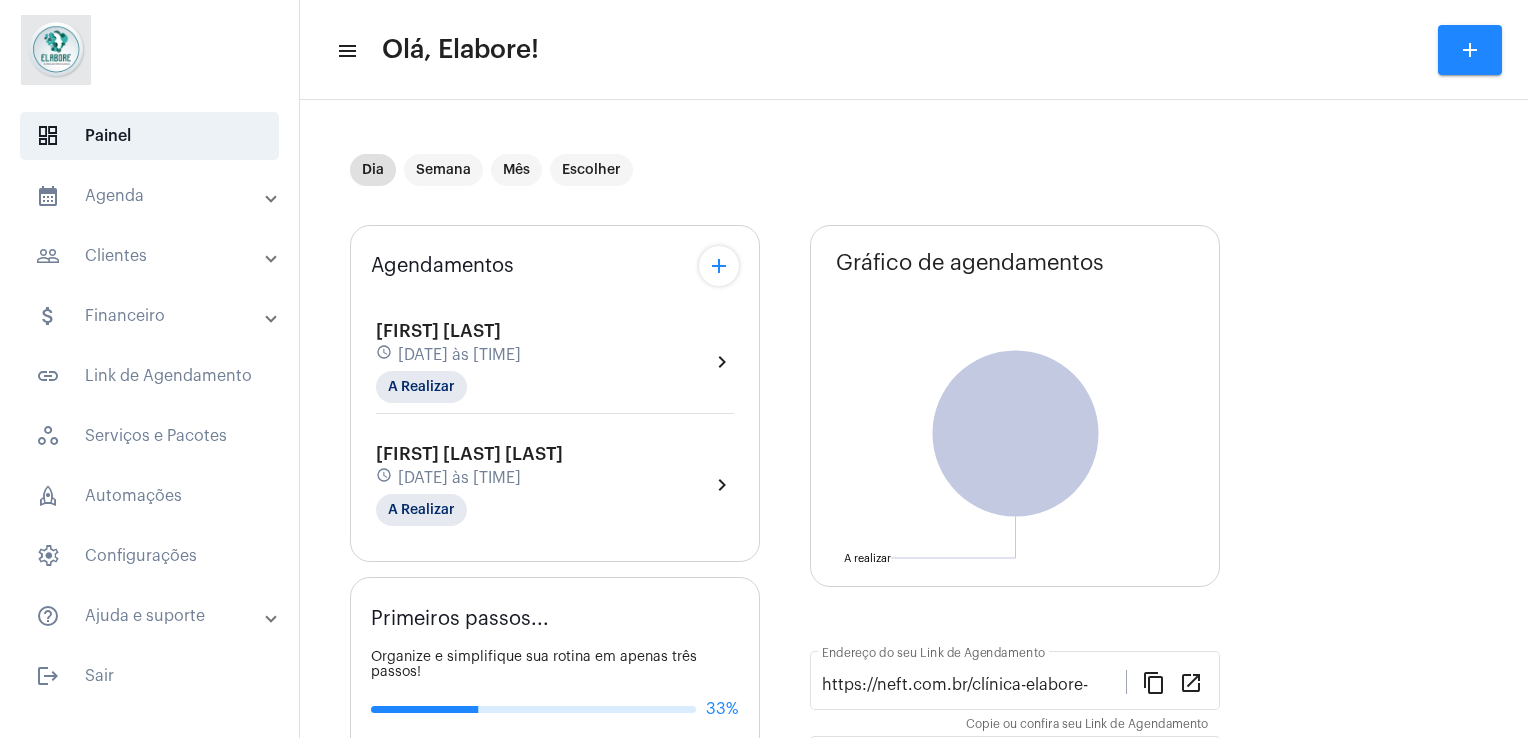 click on "Agendamentos add [FIRST] [LAST] schedule [DATE] às [TIME] A Realizar  chevron_right  [FIRST] [LAST]  schedule [DATE] às [TIME] A Realizar  chevron_right" 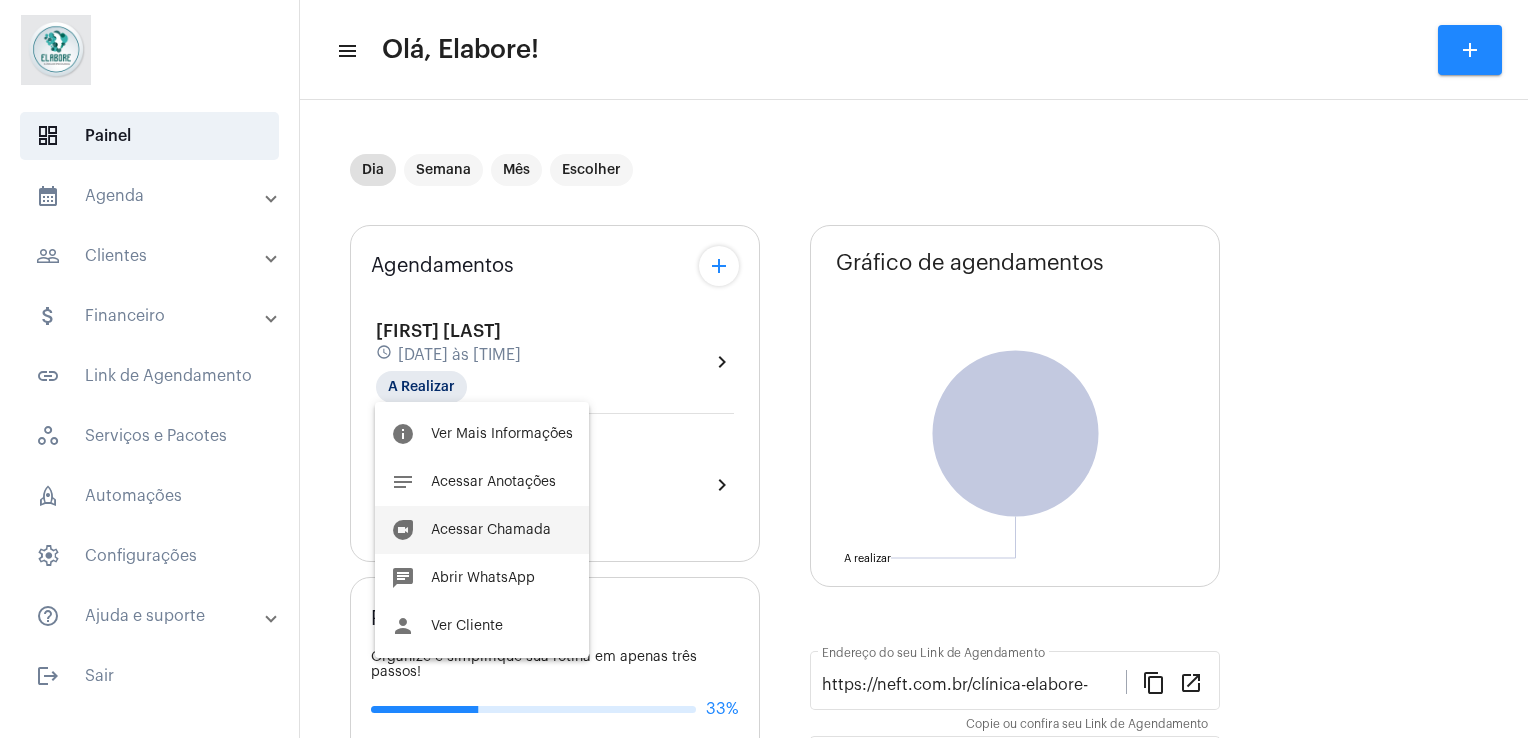 click on "Acessar Chamada" at bounding box center [491, 530] 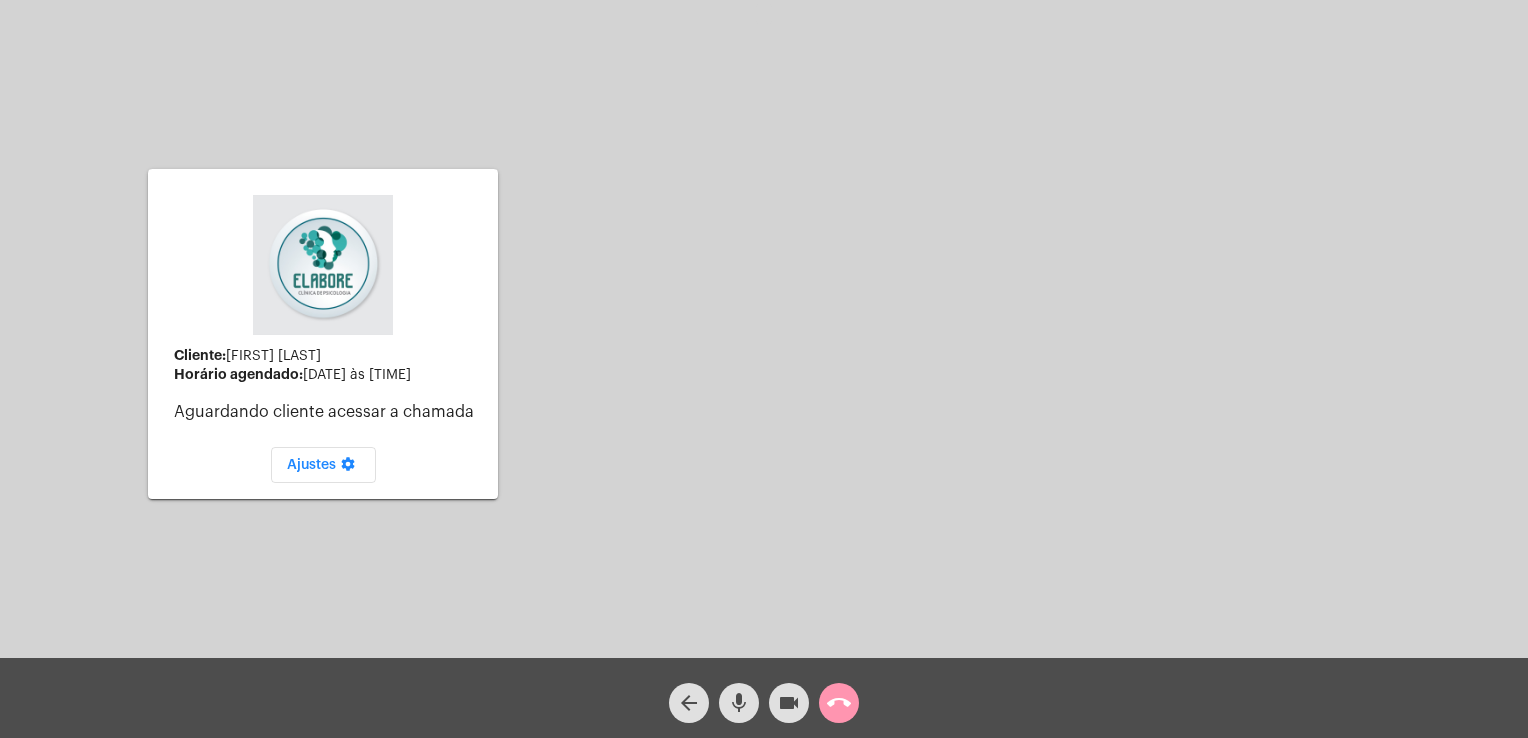 click on "Cliente:   [FIRST] [LAST]  Horário agendado:   [DATE] às [TIME]   Aguardando cliente acessar a chamada   Ajustes settings Acessando Câmera e Microfone..." 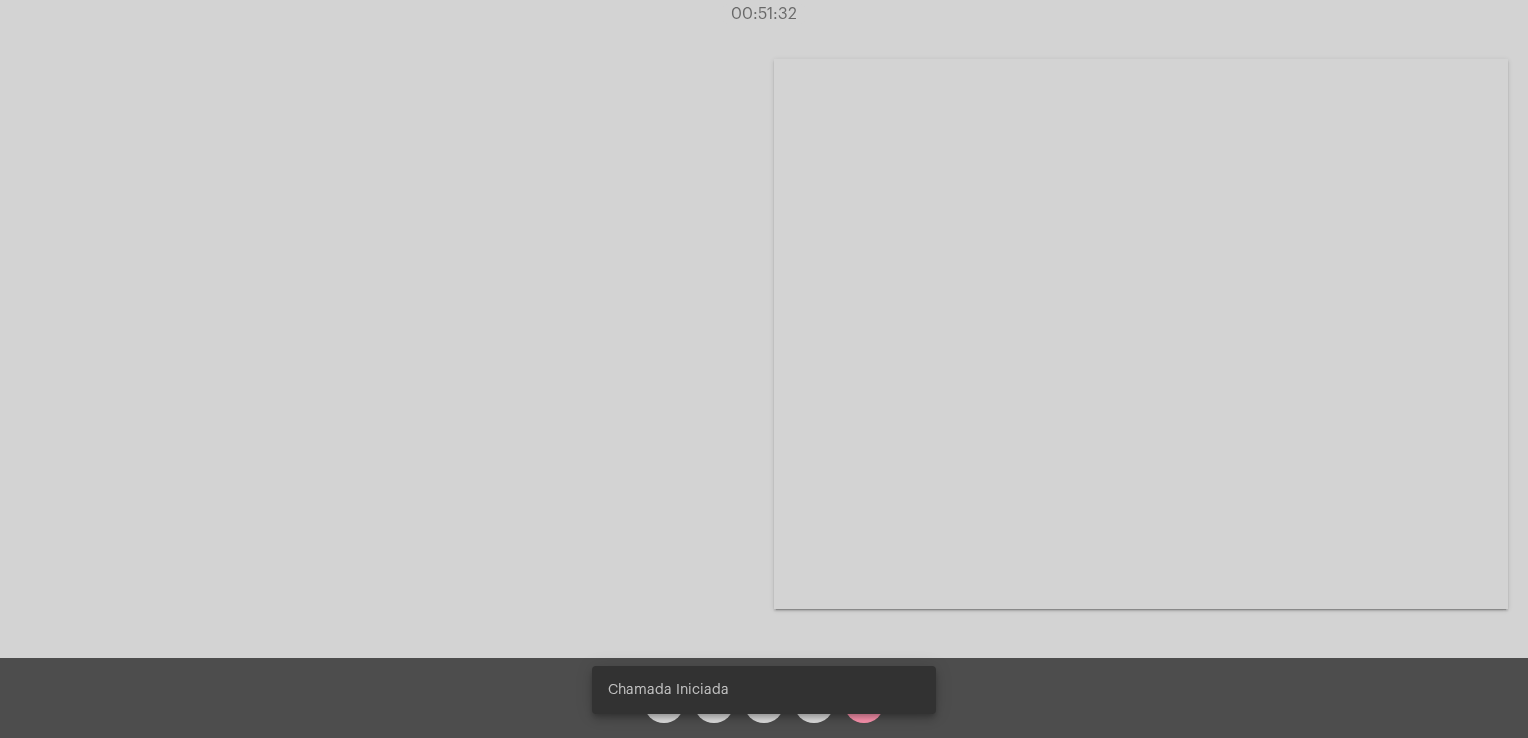 click 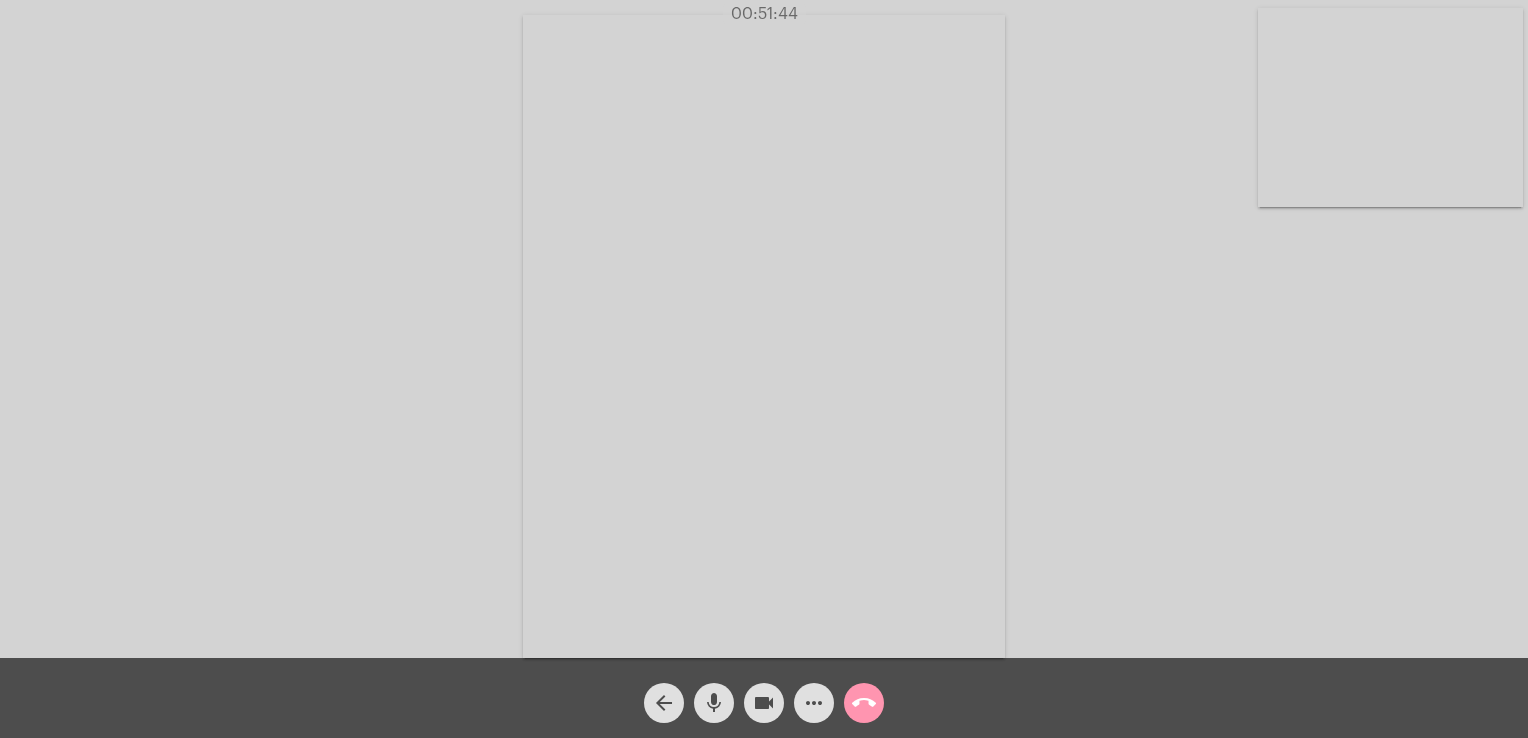 click on "arrow_back" 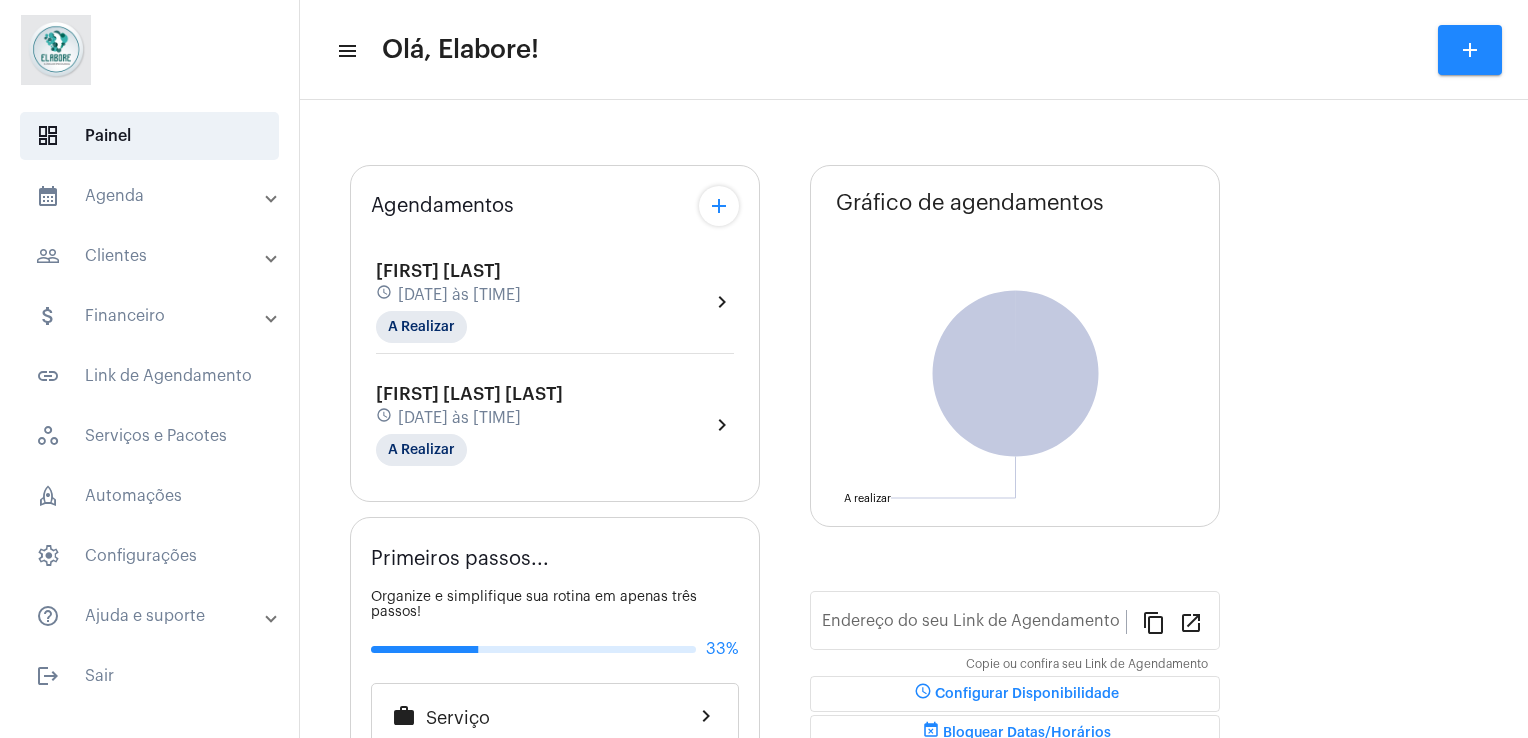 type on "https://neft.com.br/clínica-elabore-" 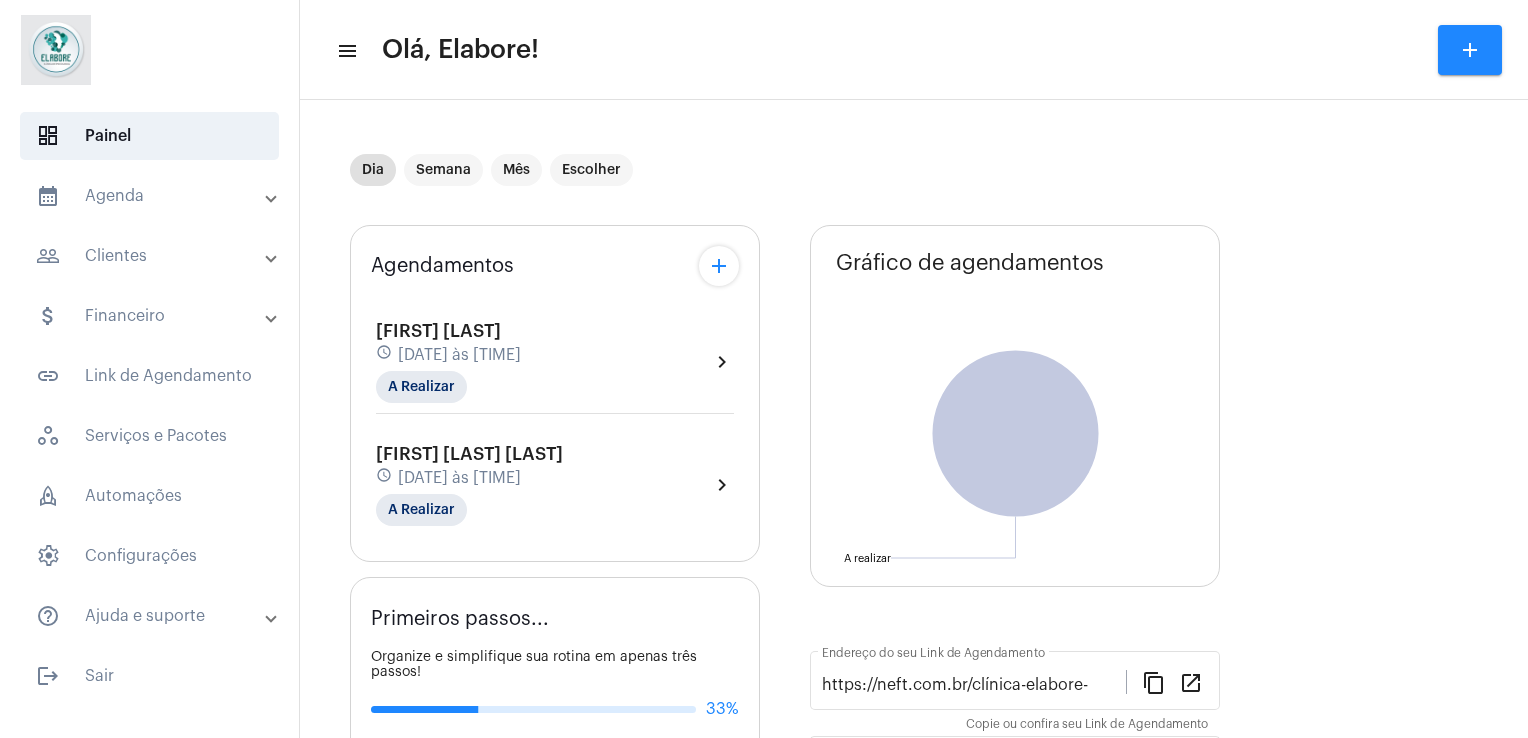 click on "[FIRST] [LAST]" 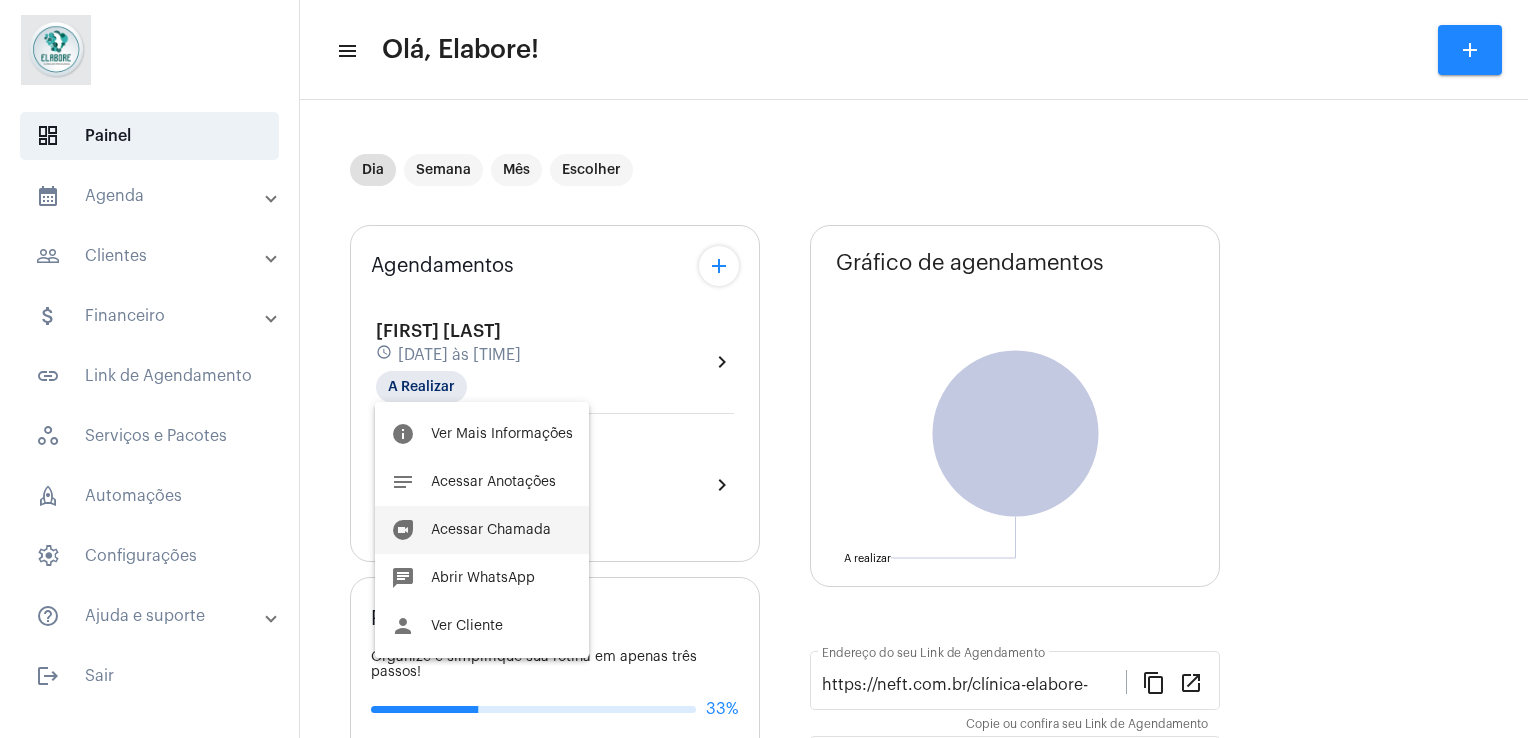 click on "duo Acessar Chamada" at bounding box center [482, 530] 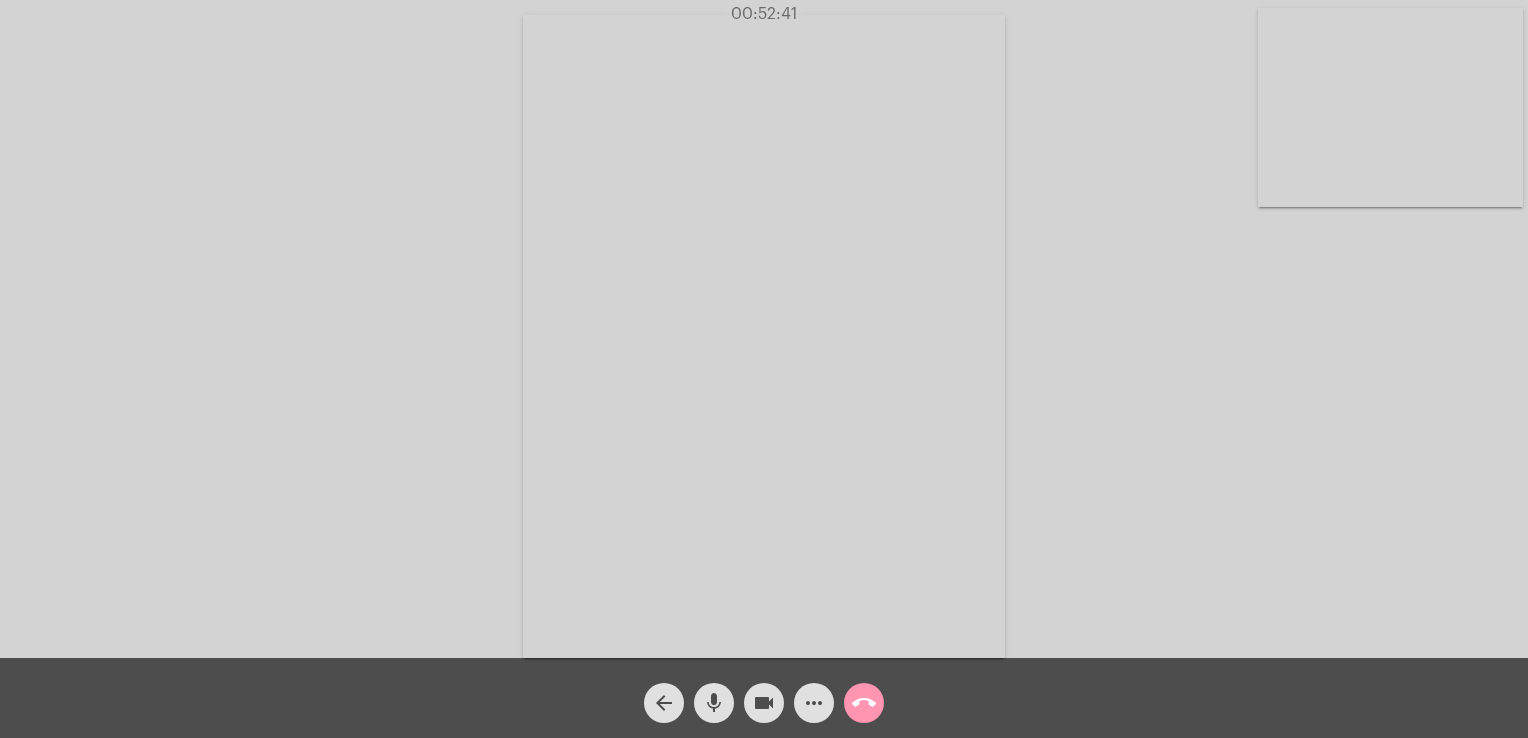 click at bounding box center [764, 336] 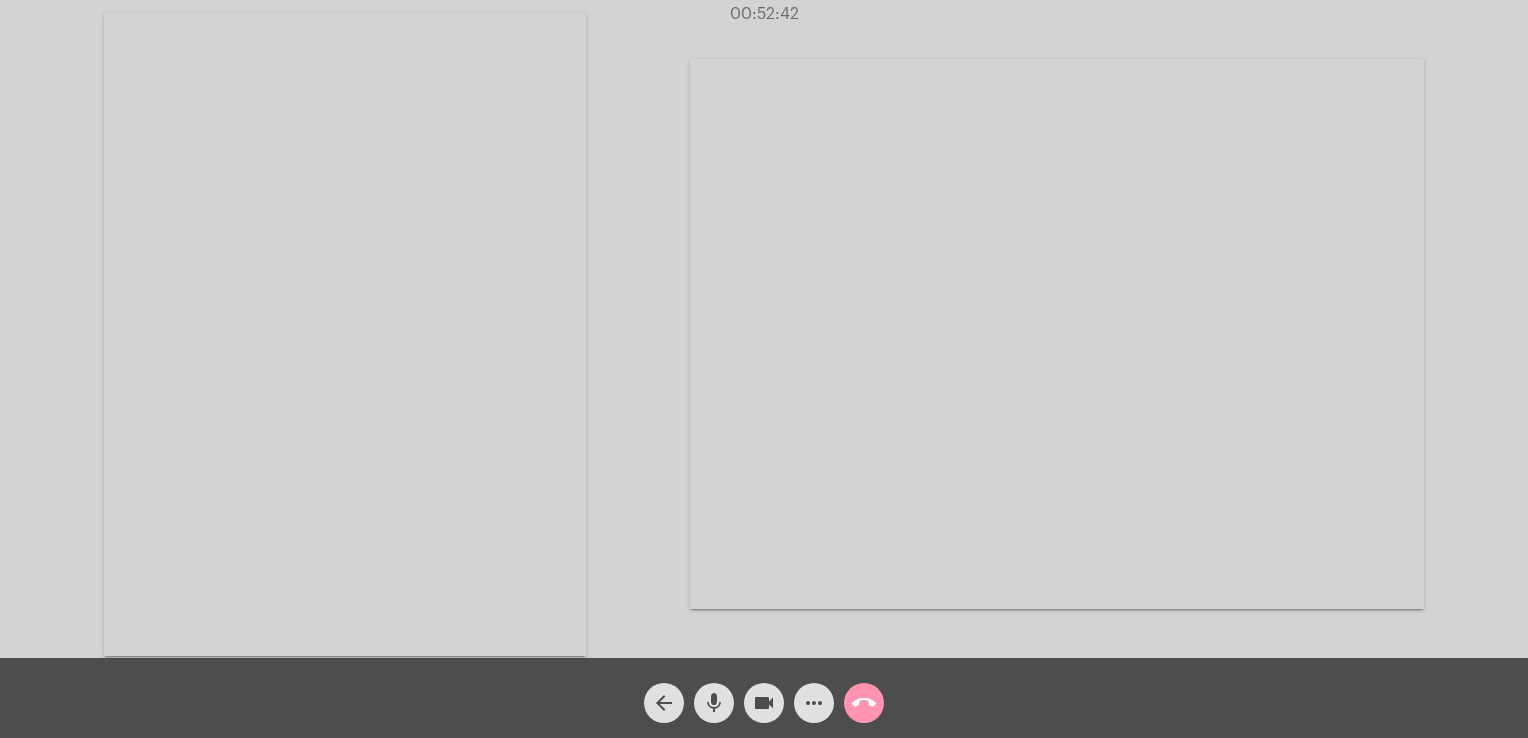 click at bounding box center [345, 334] 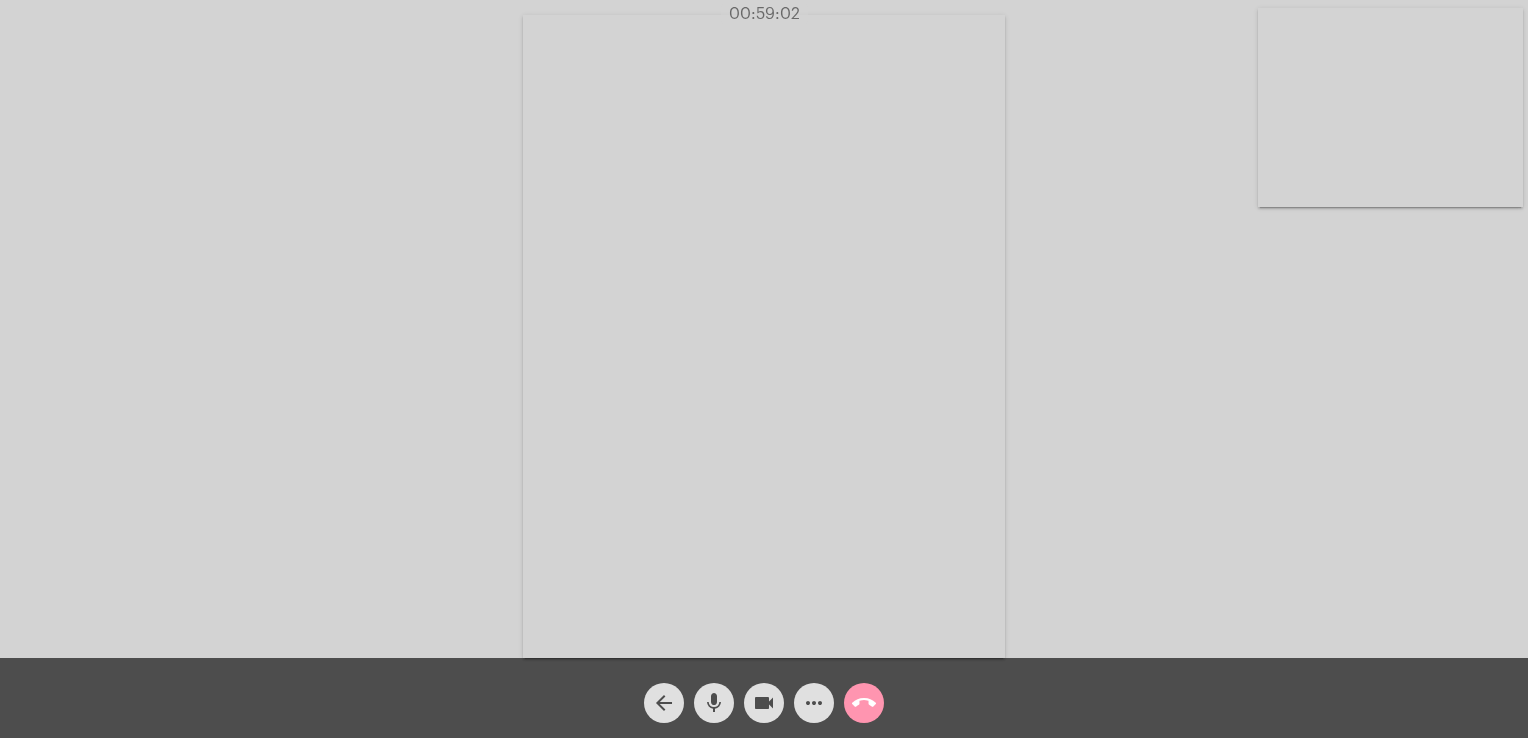 click on "Acessando Câmera e Microfone..." 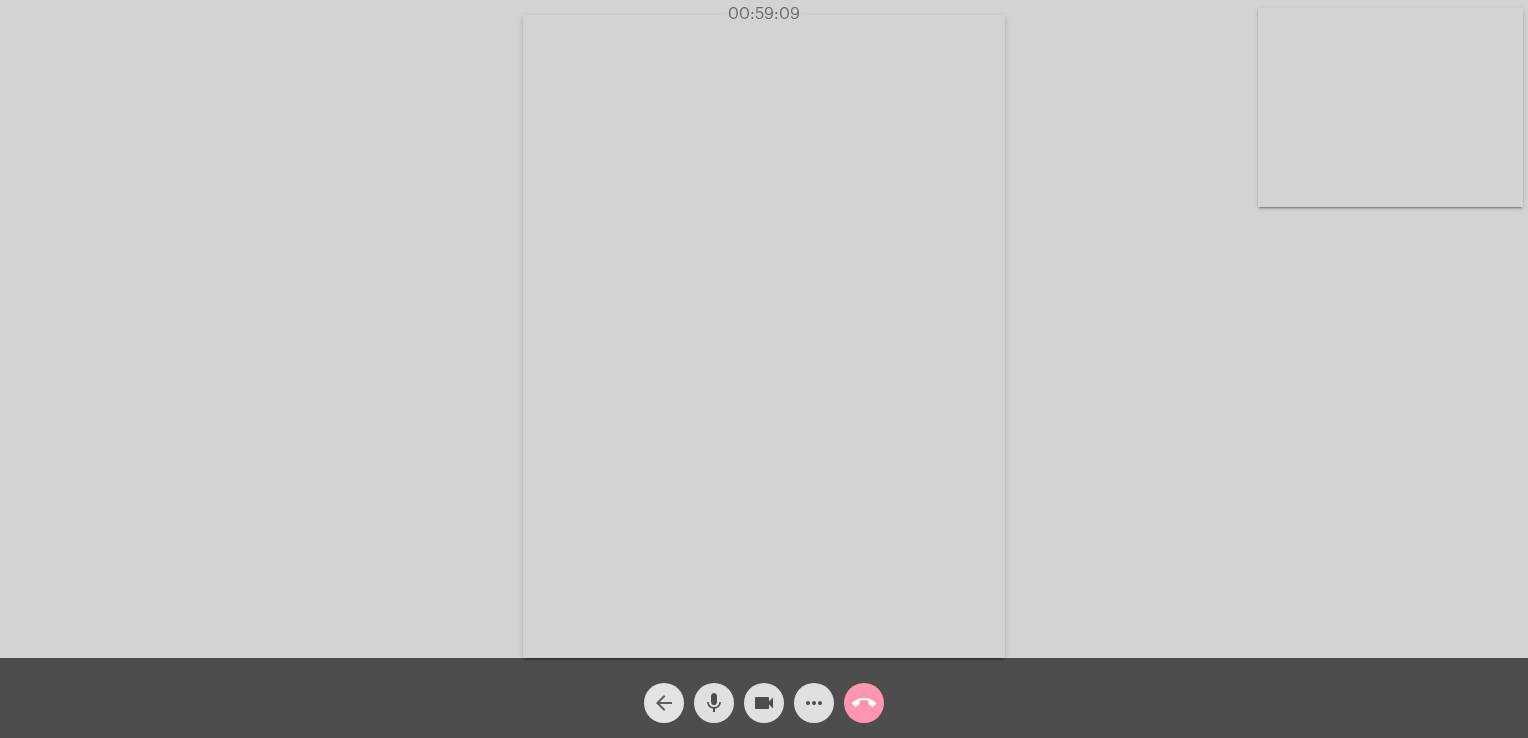click on "arrow_back" 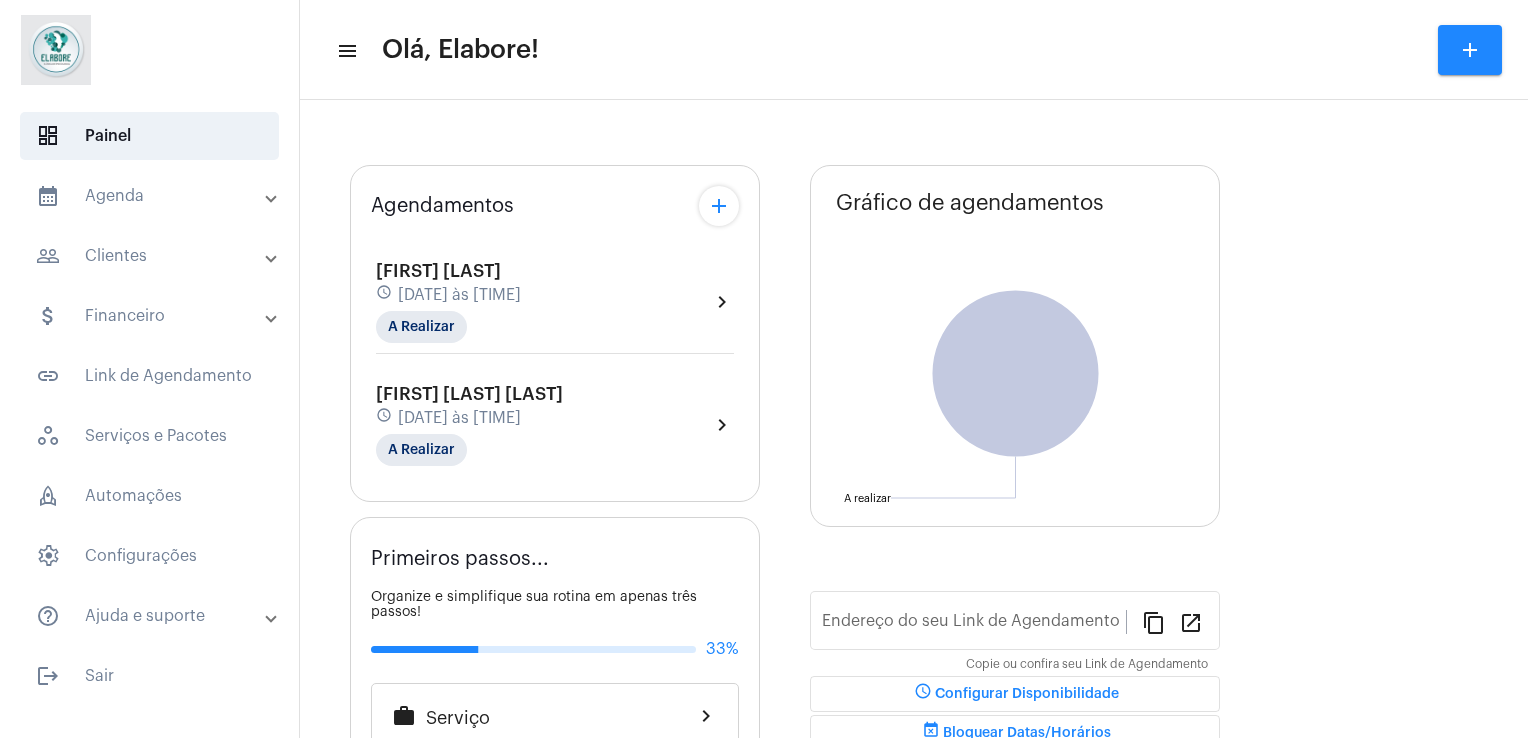click on "[FIRST] [LAST] schedule [DATE] às [TIME] A Realizar" 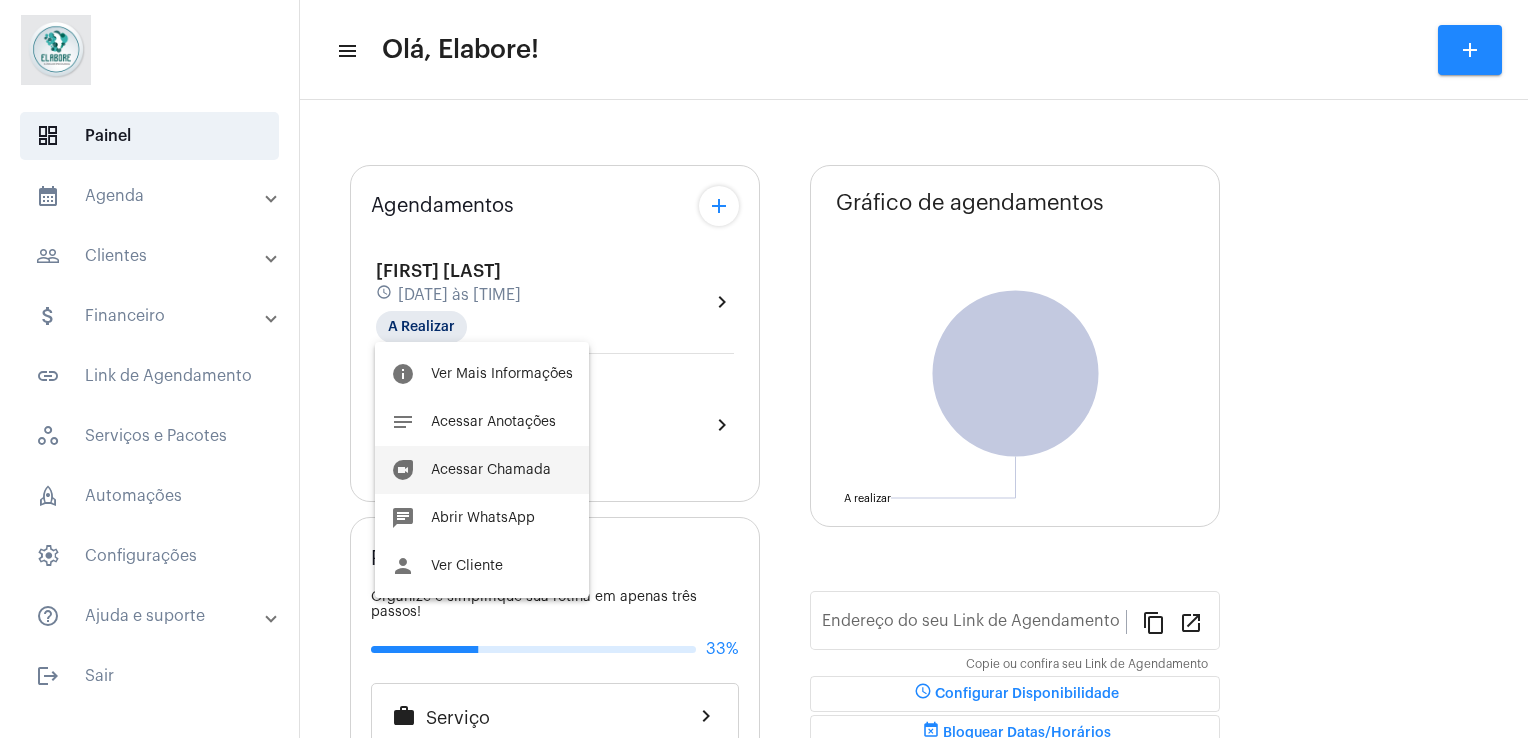 type on "https://neft.com.br/clínica-elabore-" 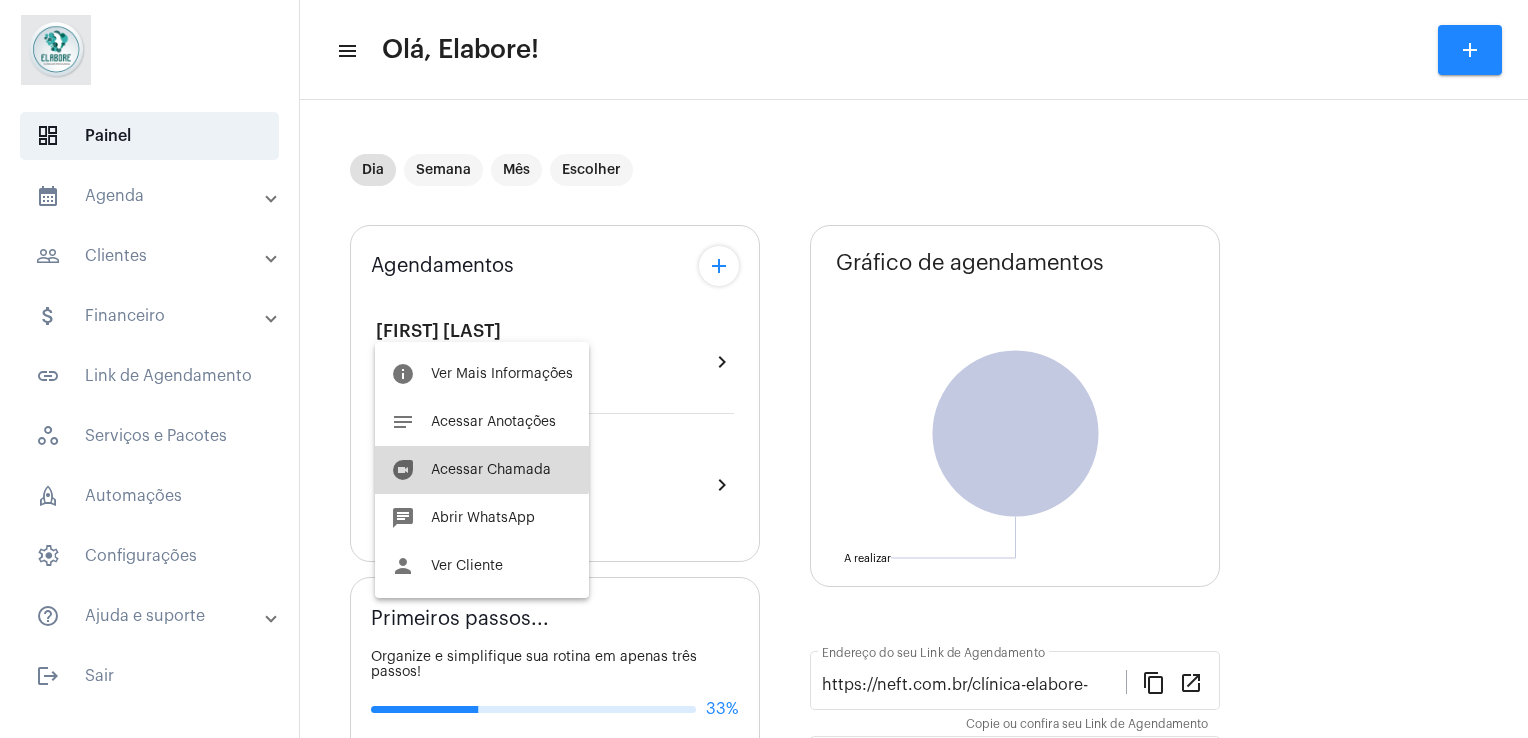click on "duo Acessar Chamada" at bounding box center (482, 470) 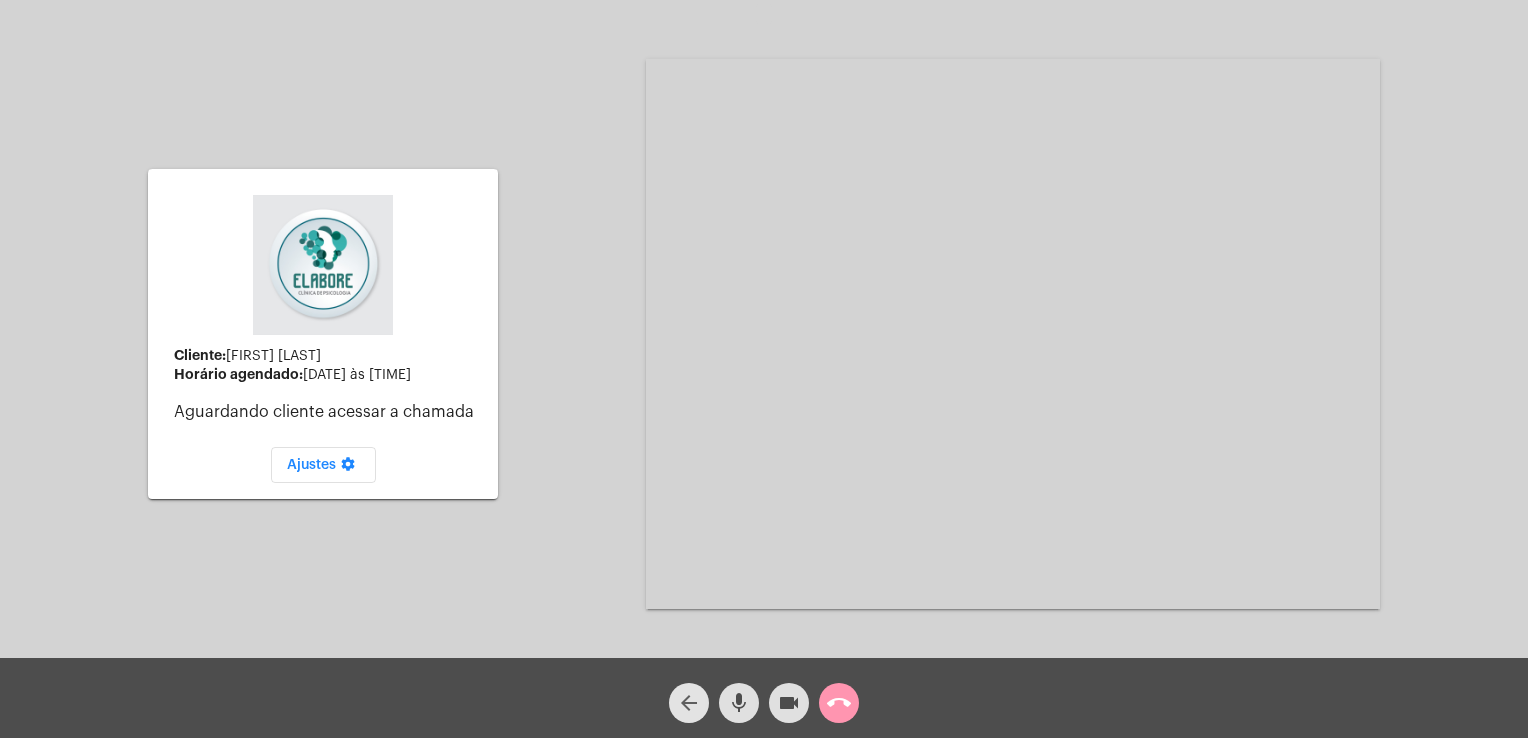 click on "arrow_back" 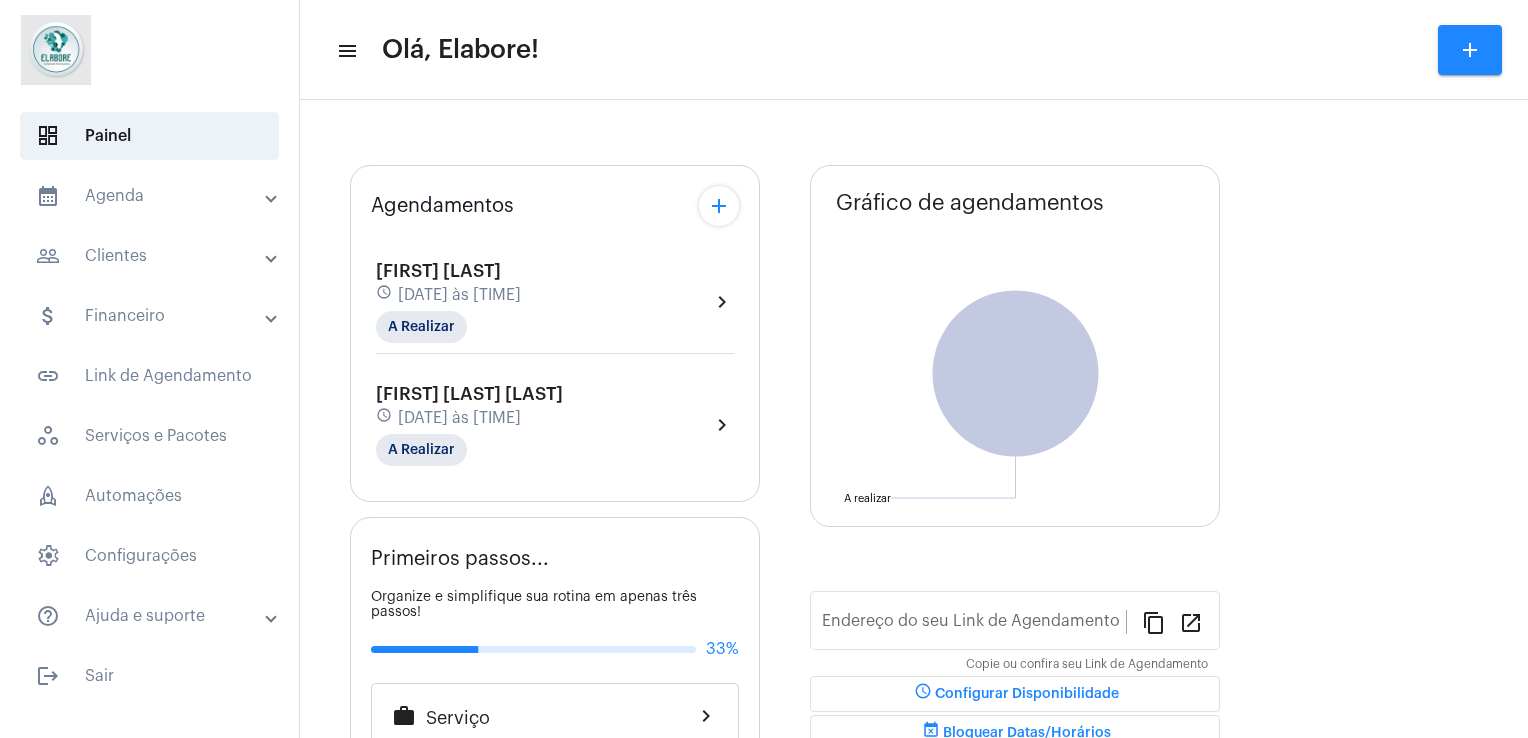 type on "https://neft.com.br/clínica-elabore-" 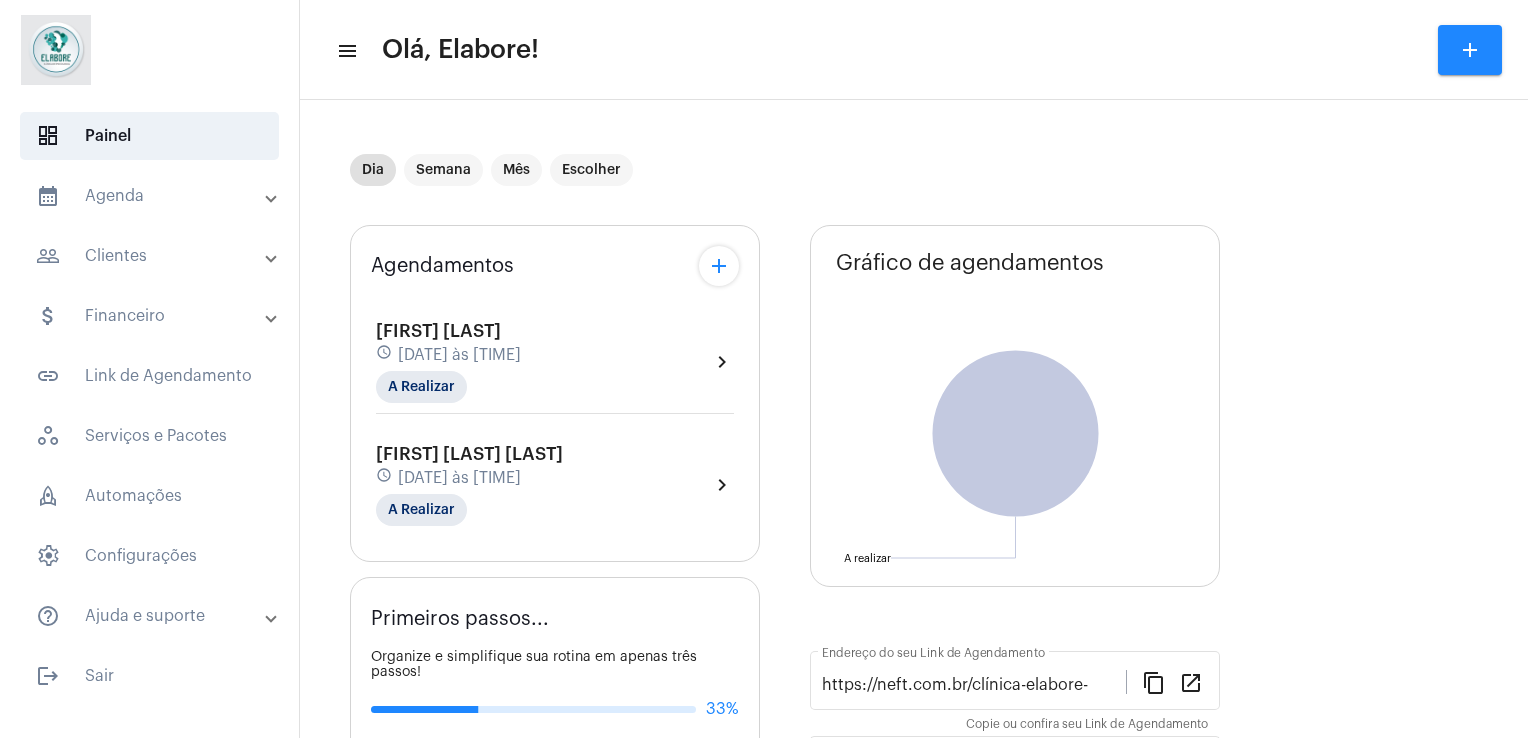 click on "[FIRST] [LAST]  schedule [DATE] às [TIME] A Realizar  chevron_right" 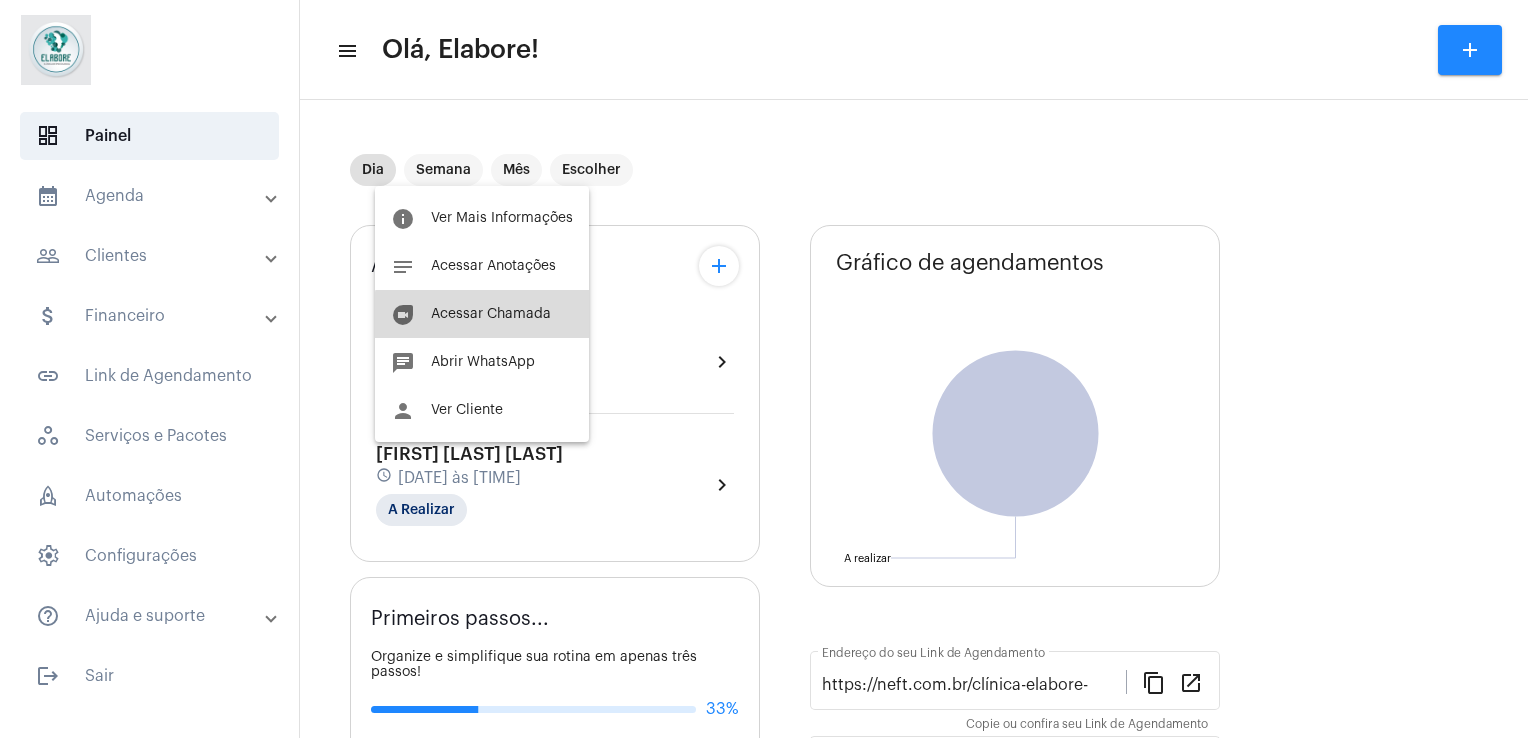 click on "duo Acessar Chamada" at bounding box center (482, 314) 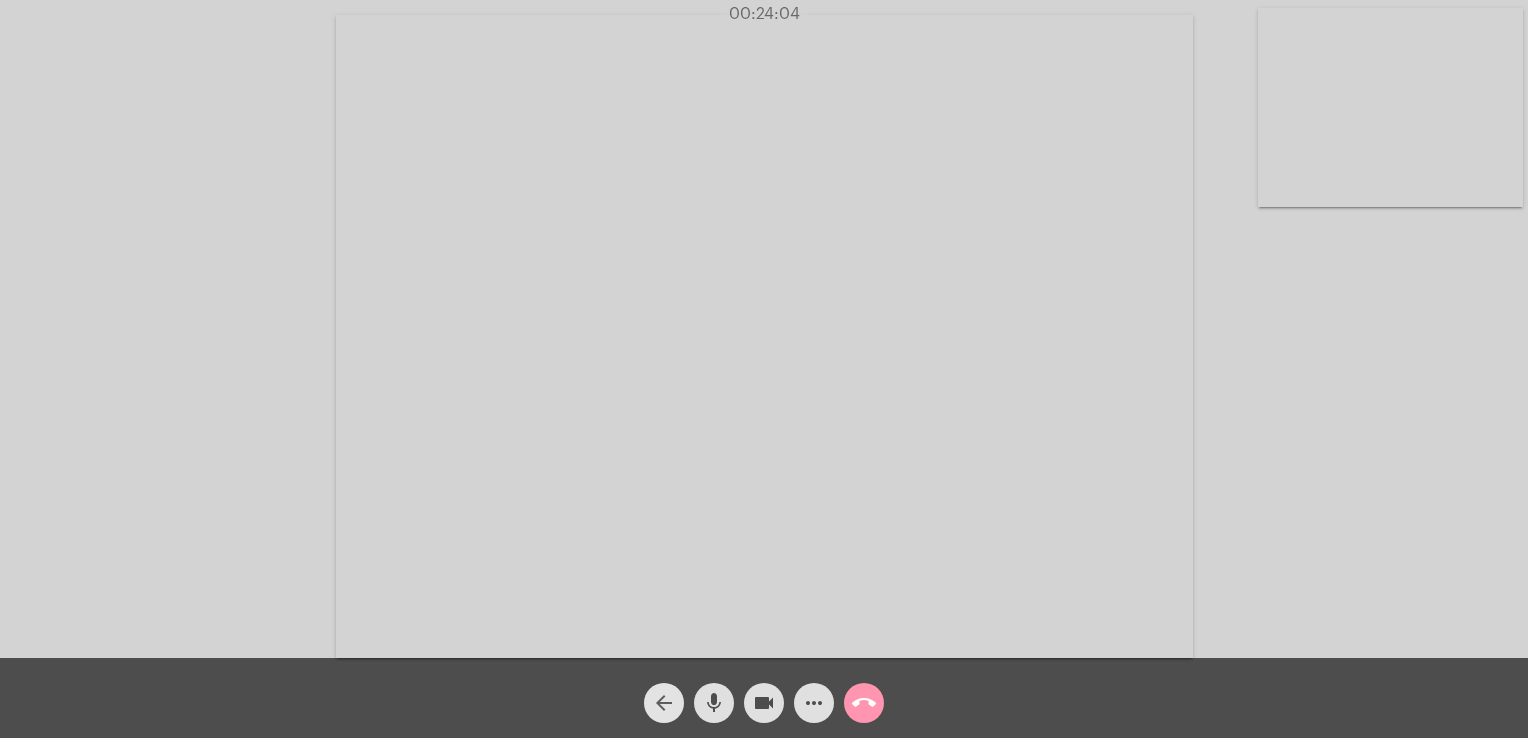click on "arrow_back" 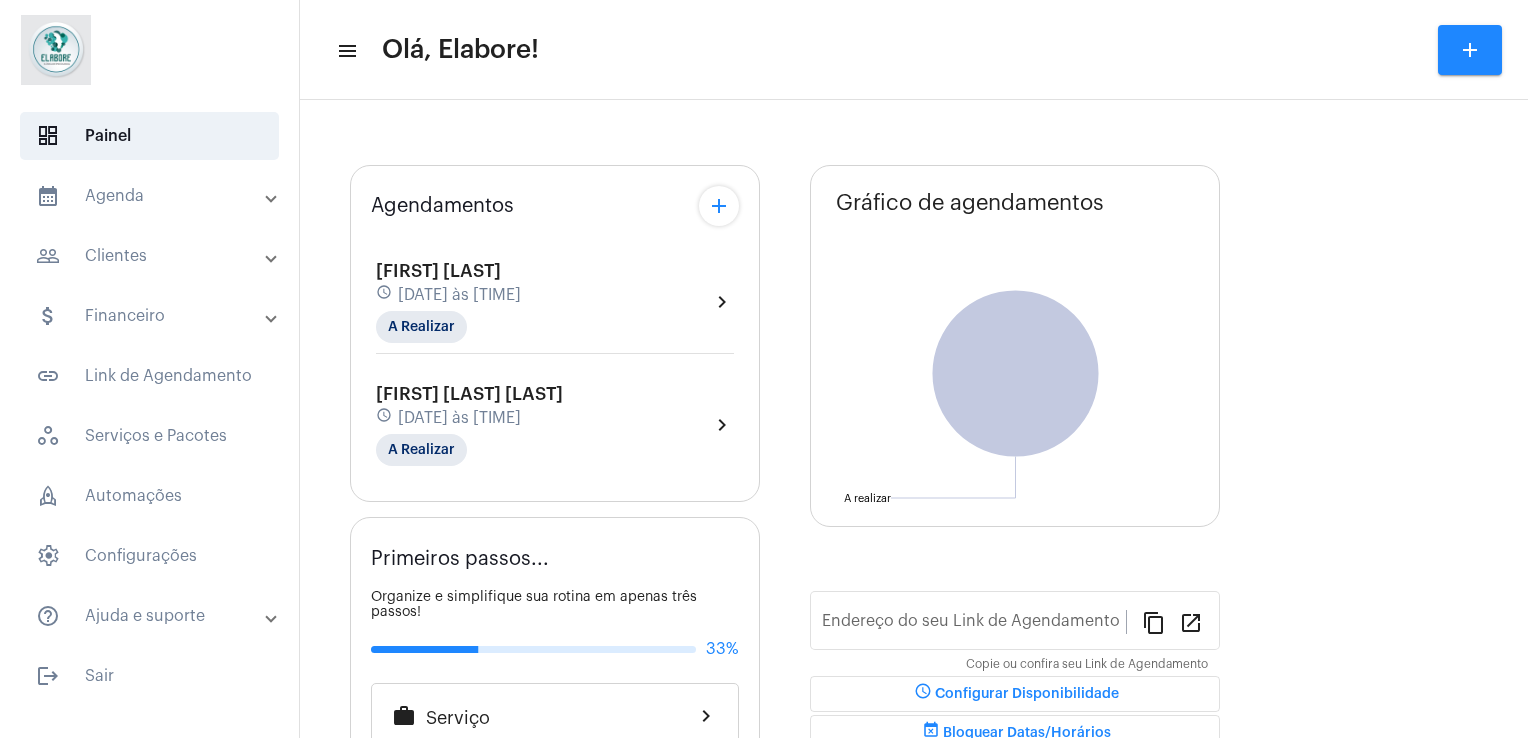 click on "[FIRST] [LAST] [LAST]  schedule [DATE] às [TIME] A Realizar" 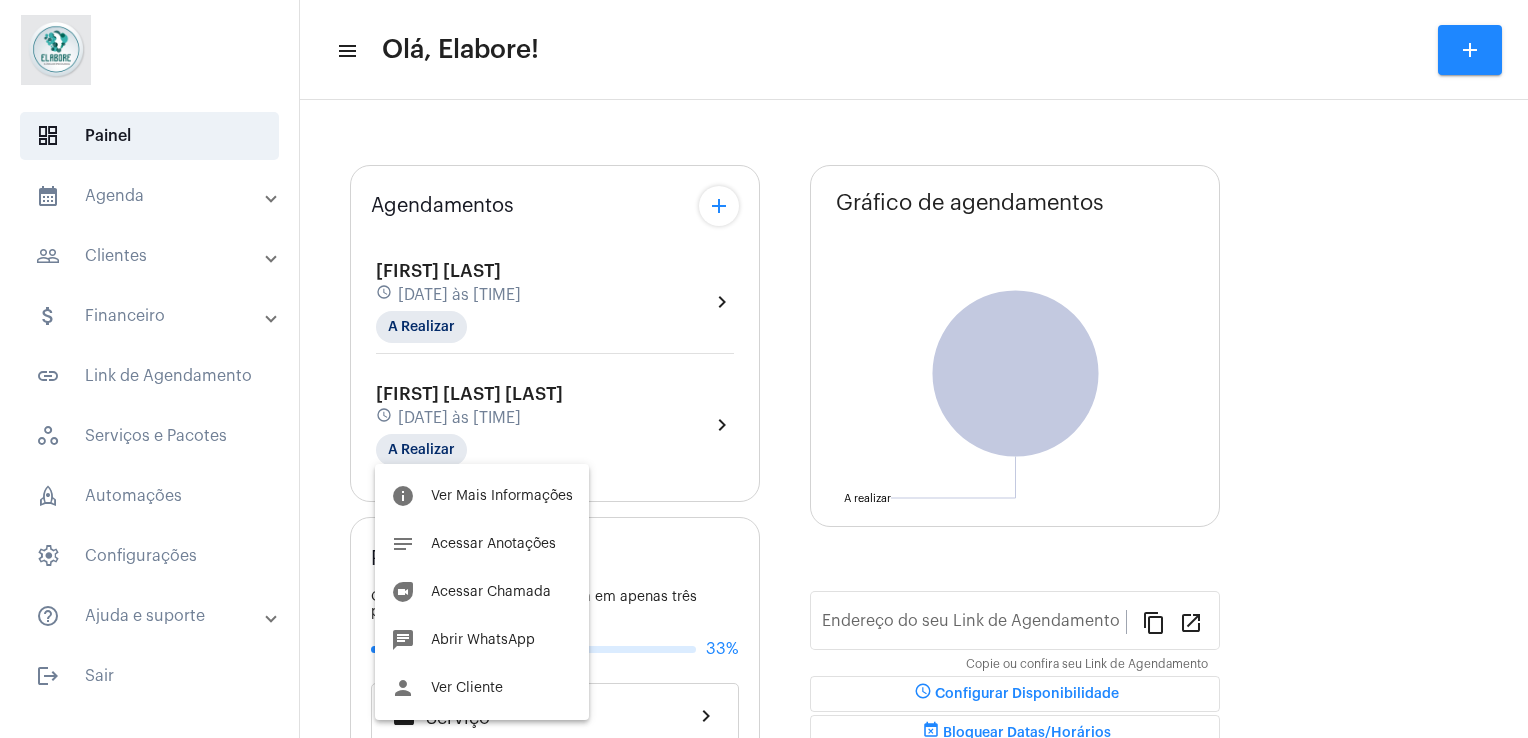 type on "https://neft.com.br/clínica-elabore-" 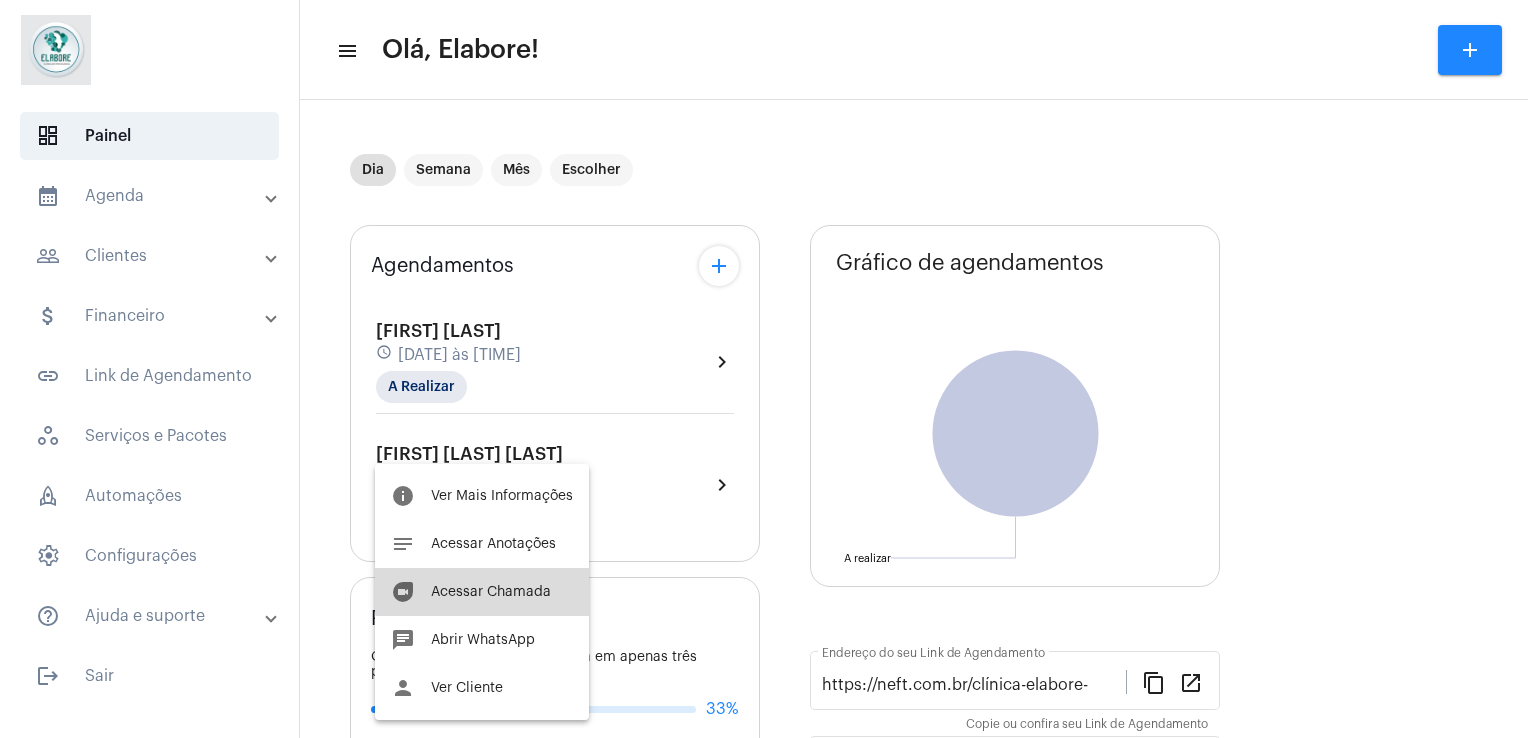 click on "Acessar Chamada" at bounding box center (491, 592) 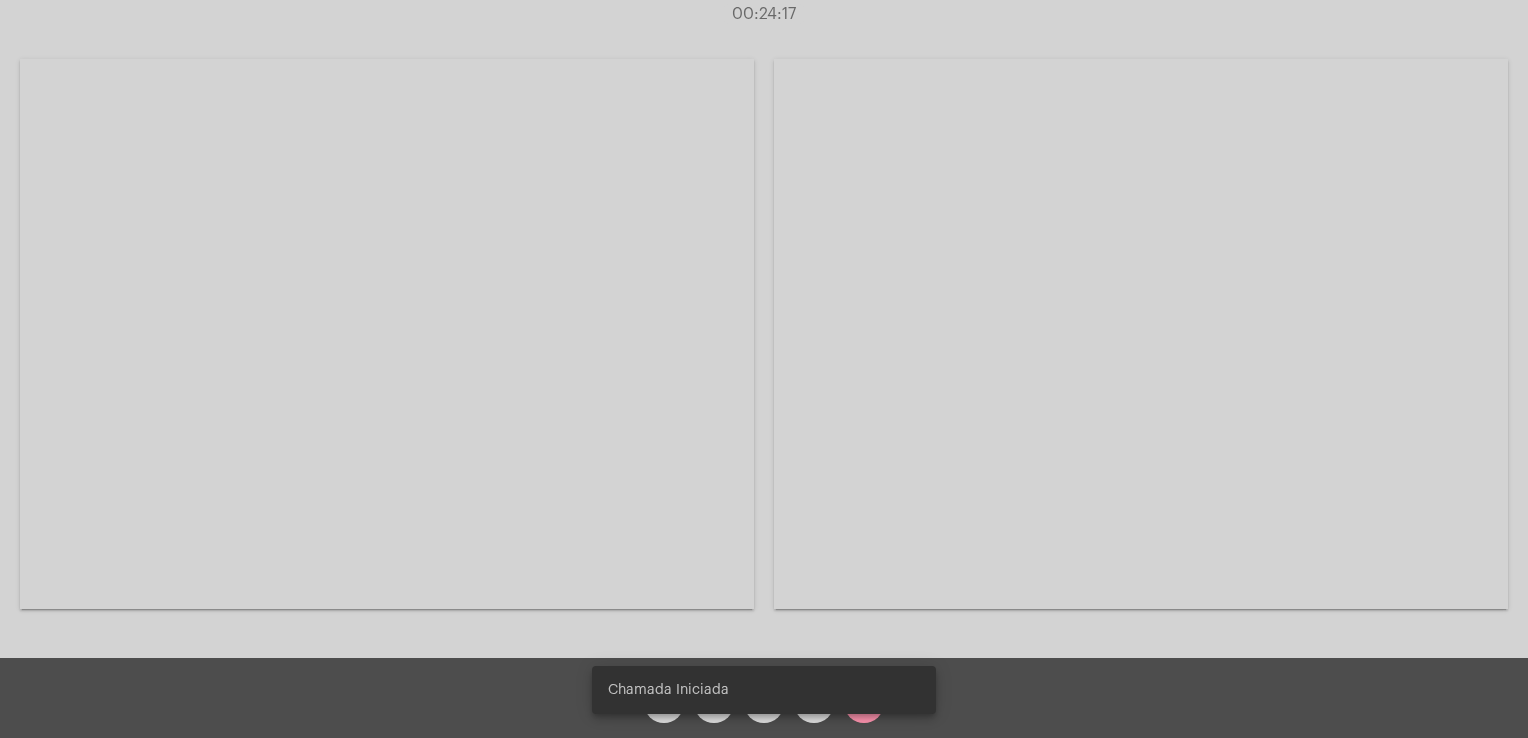 drag, startPoint x: 496, startPoint y: 263, endPoint x: 824, endPoint y: 444, distance: 374.6265 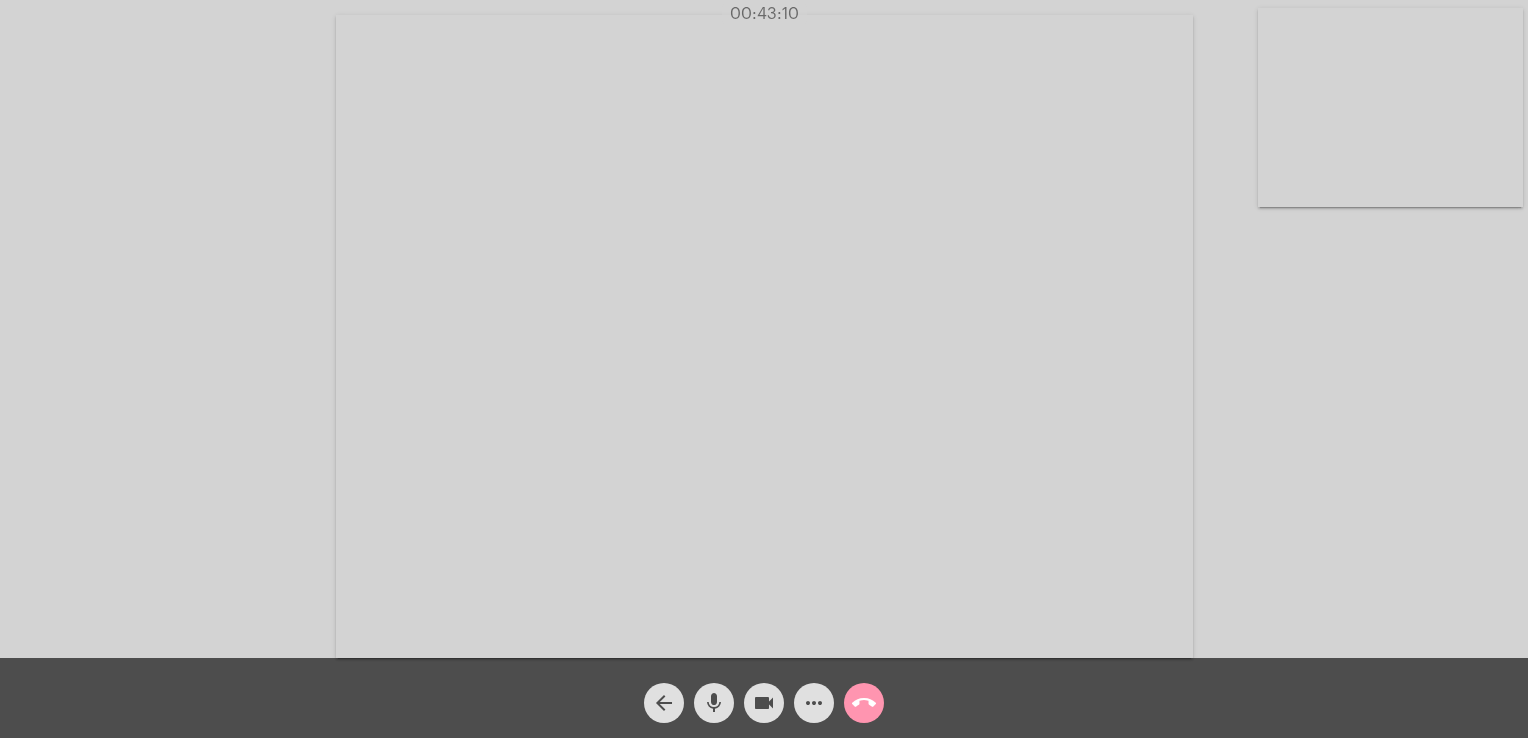 click on "Acessando Câmera e Microfone..." 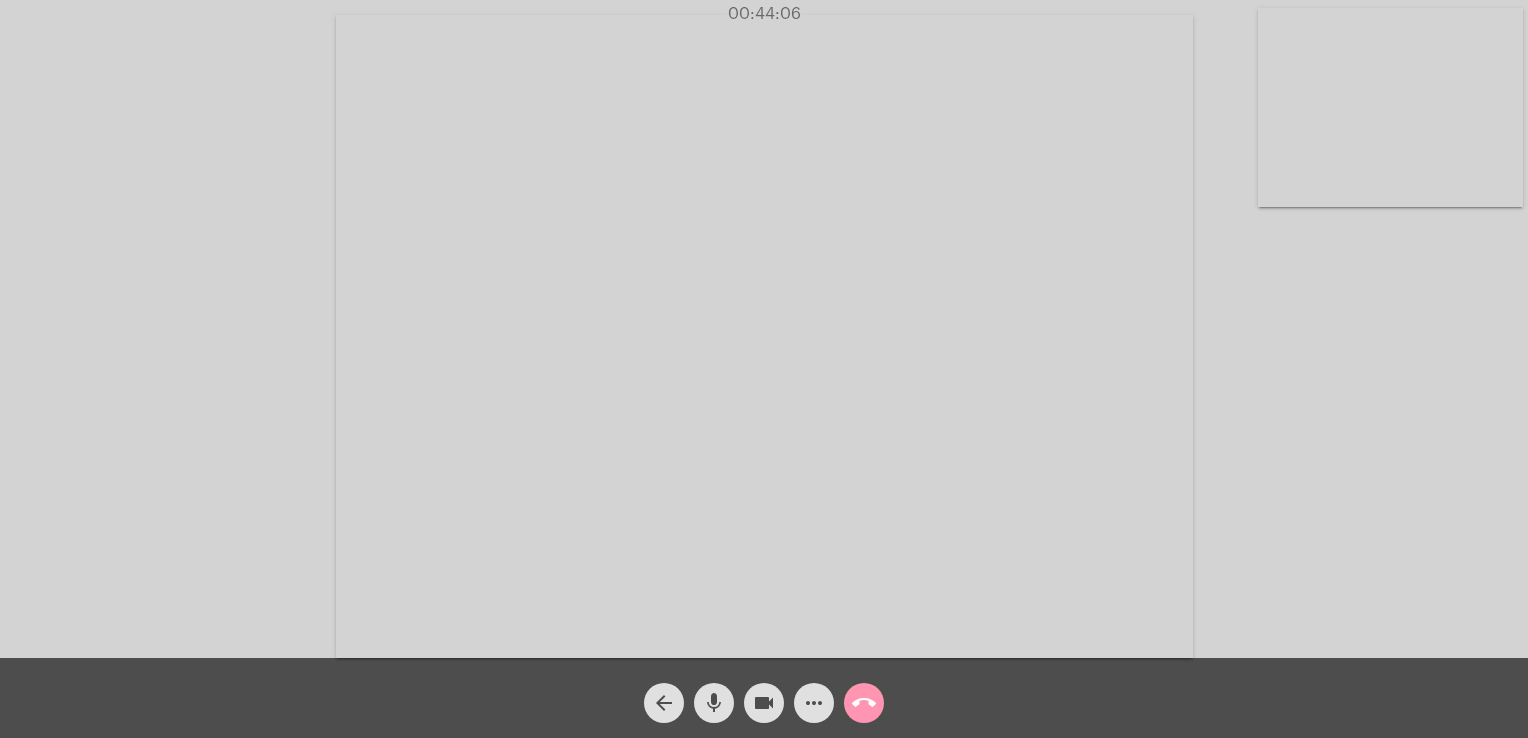 click on "Acessando Câmera e Microfone..." 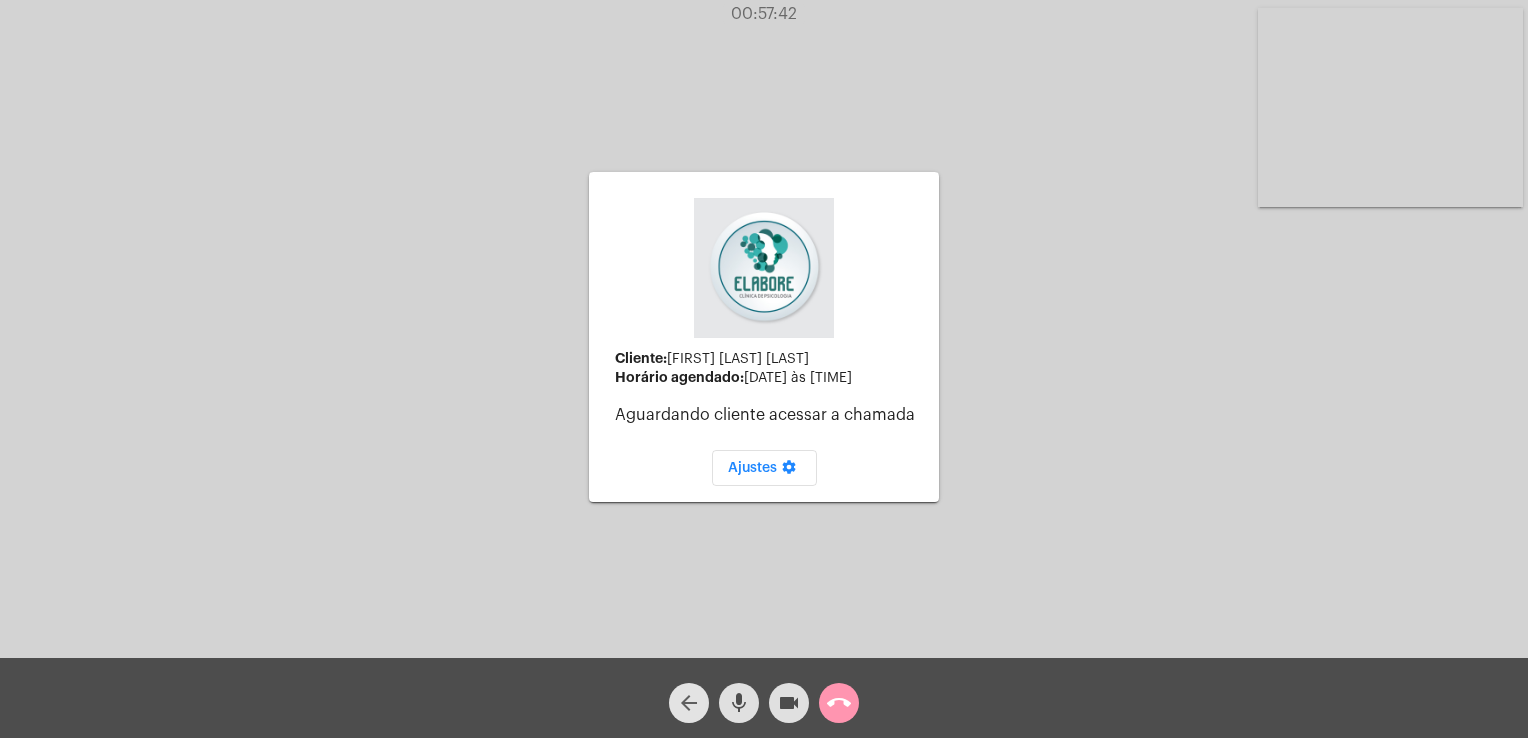 click on "arrow_back" 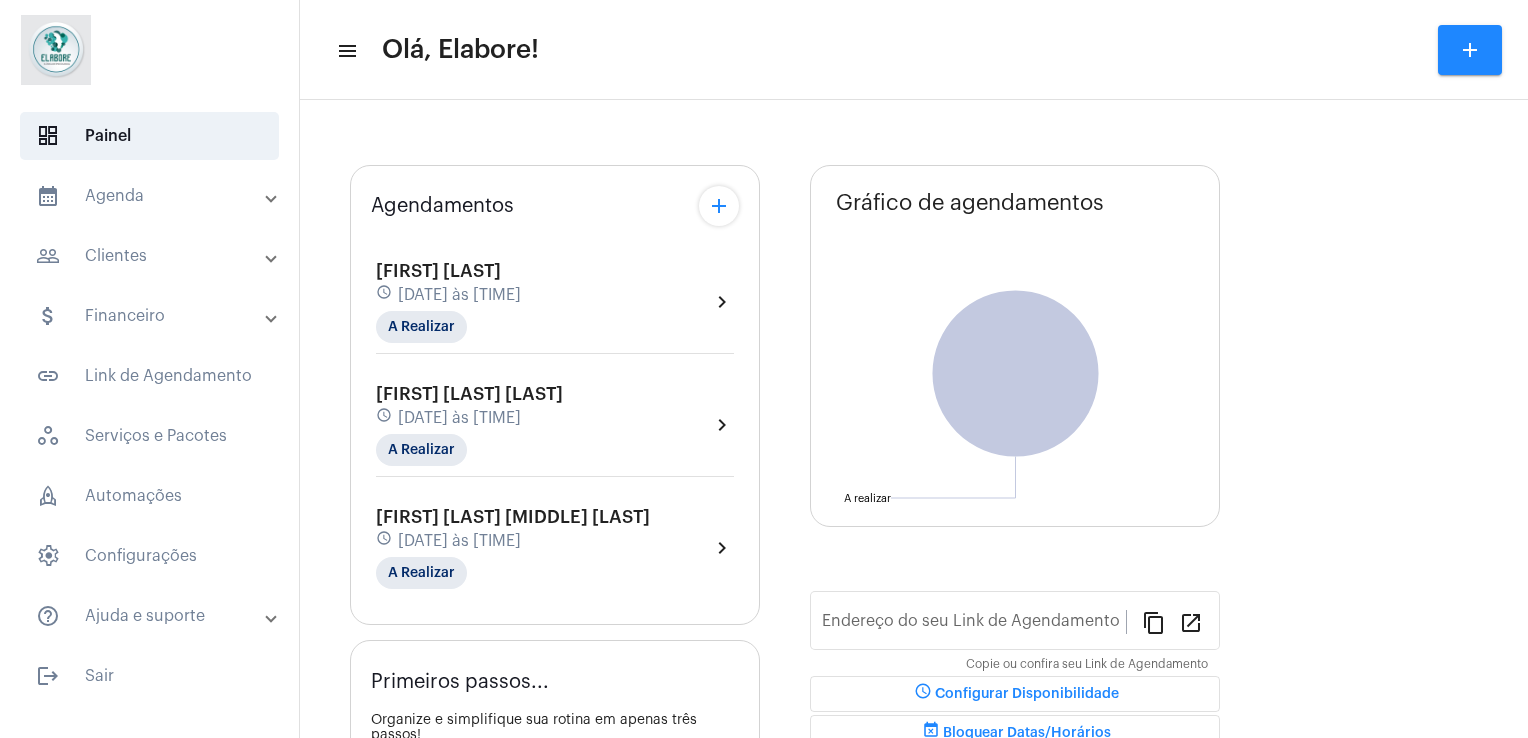 type on "https://neft.com.br/clínica-elabore-" 